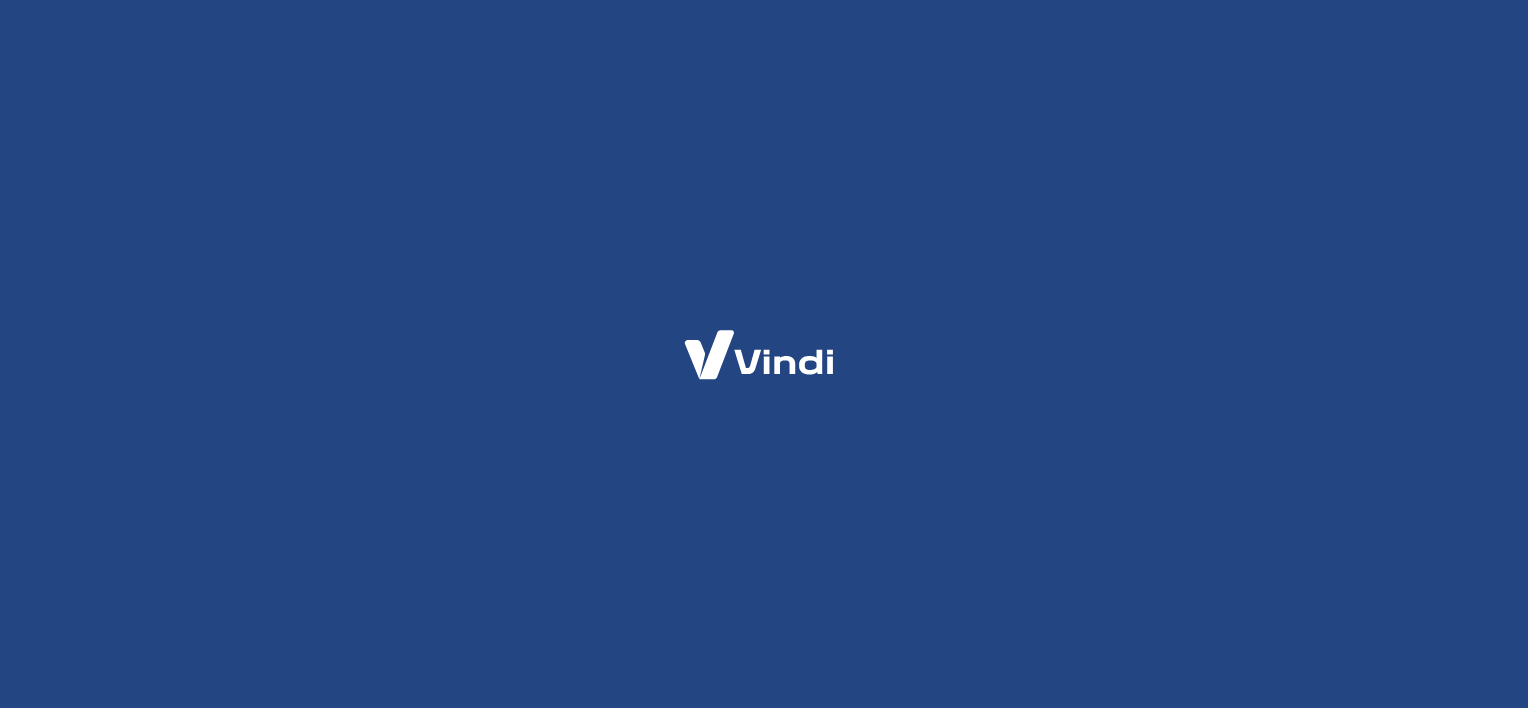 scroll, scrollTop: 0, scrollLeft: 0, axis: both 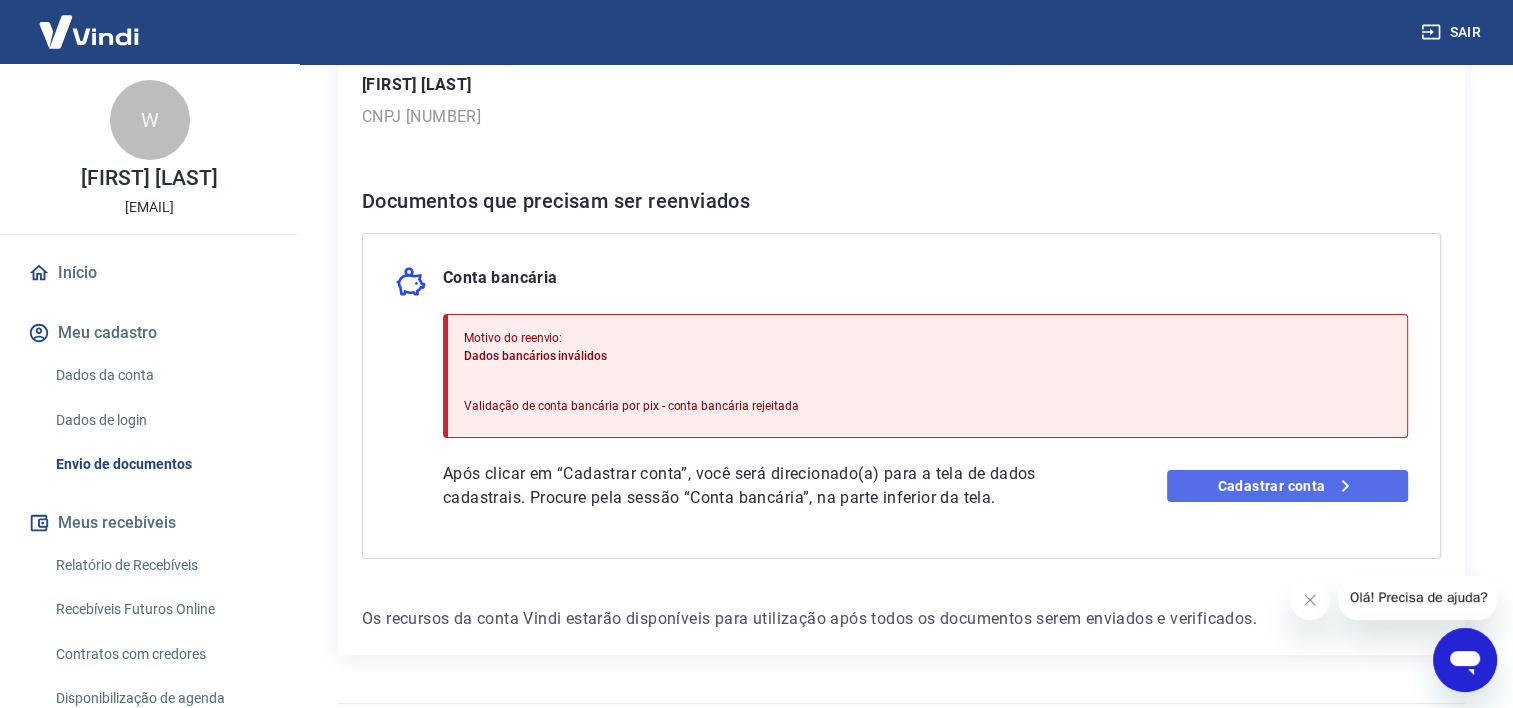 click on "Cadastrar conta" at bounding box center [1287, 486] 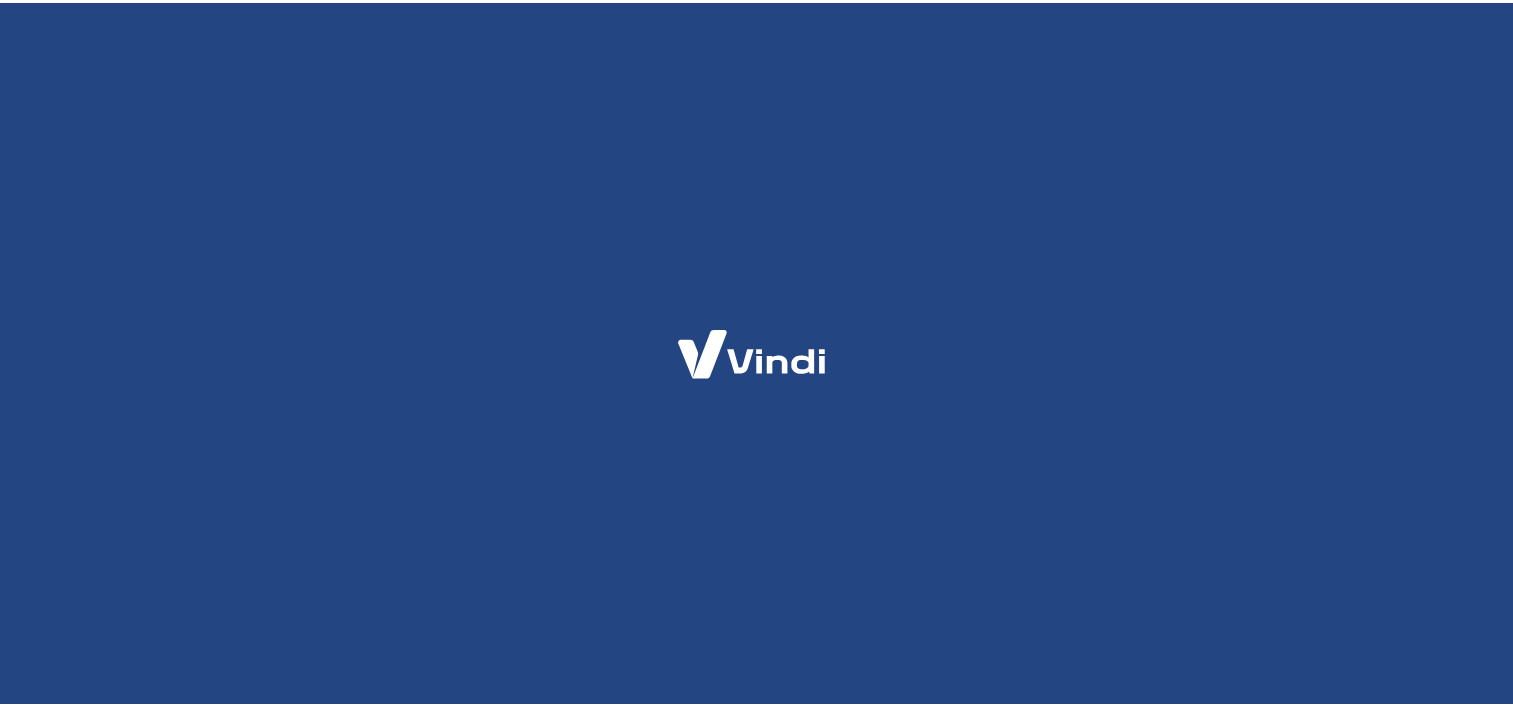 scroll, scrollTop: 0, scrollLeft: 0, axis: both 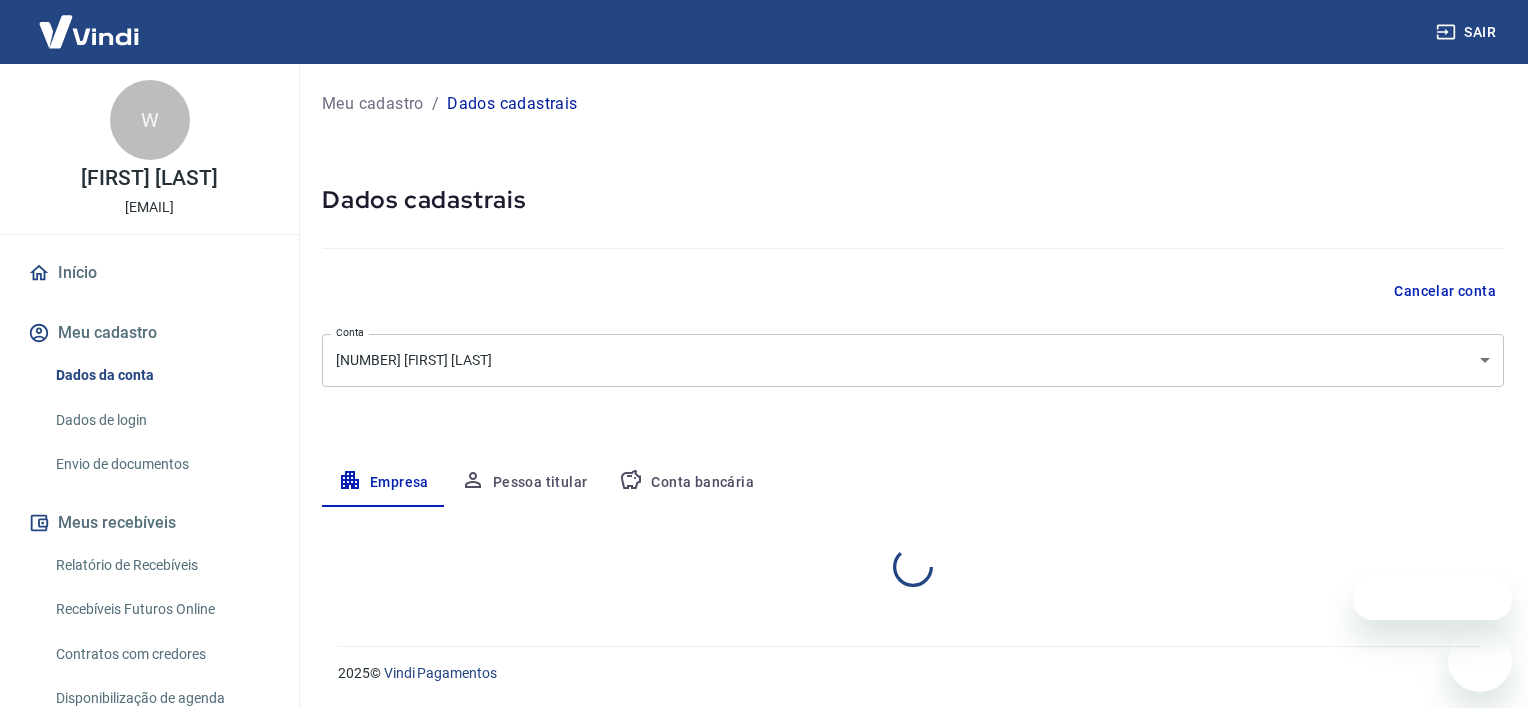 select on "ES" 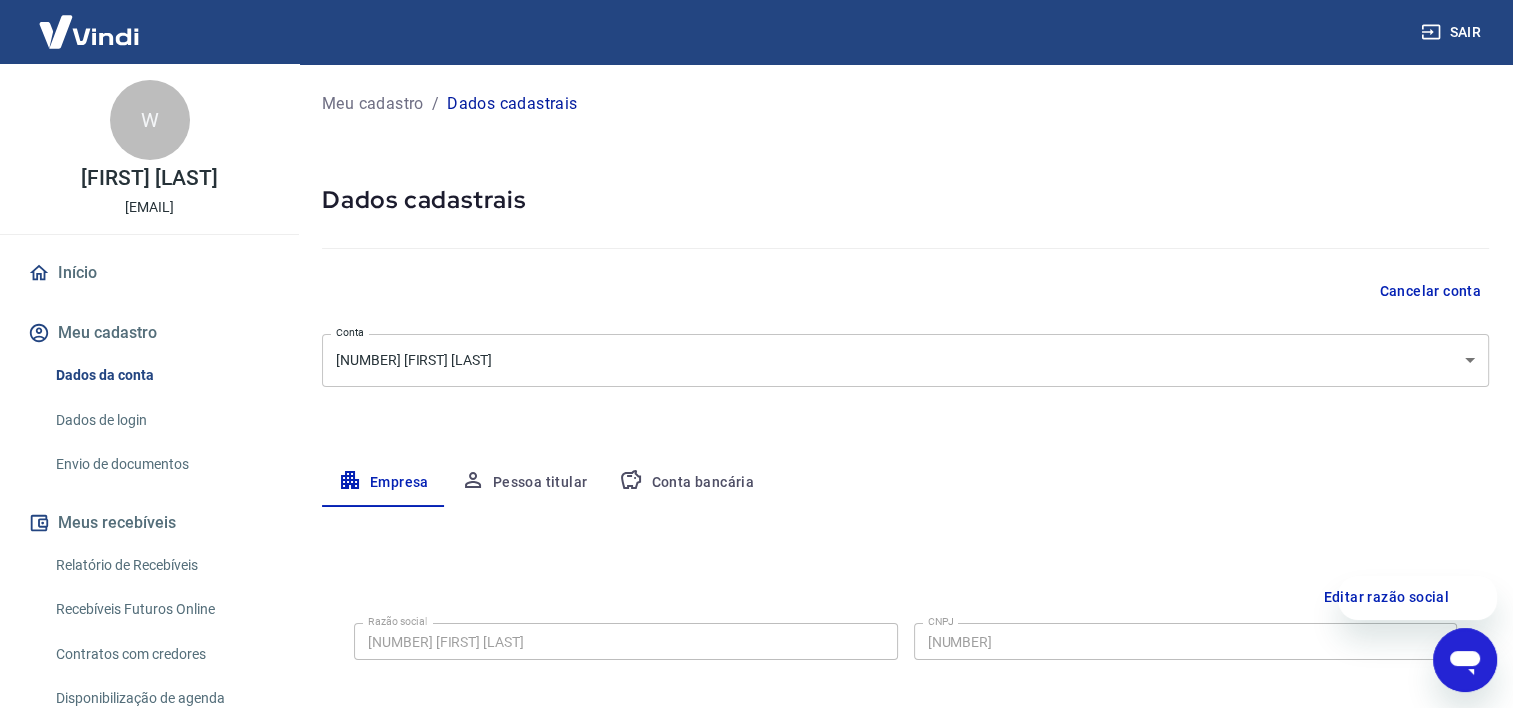 scroll, scrollTop: 0, scrollLeft: 0, axis: both 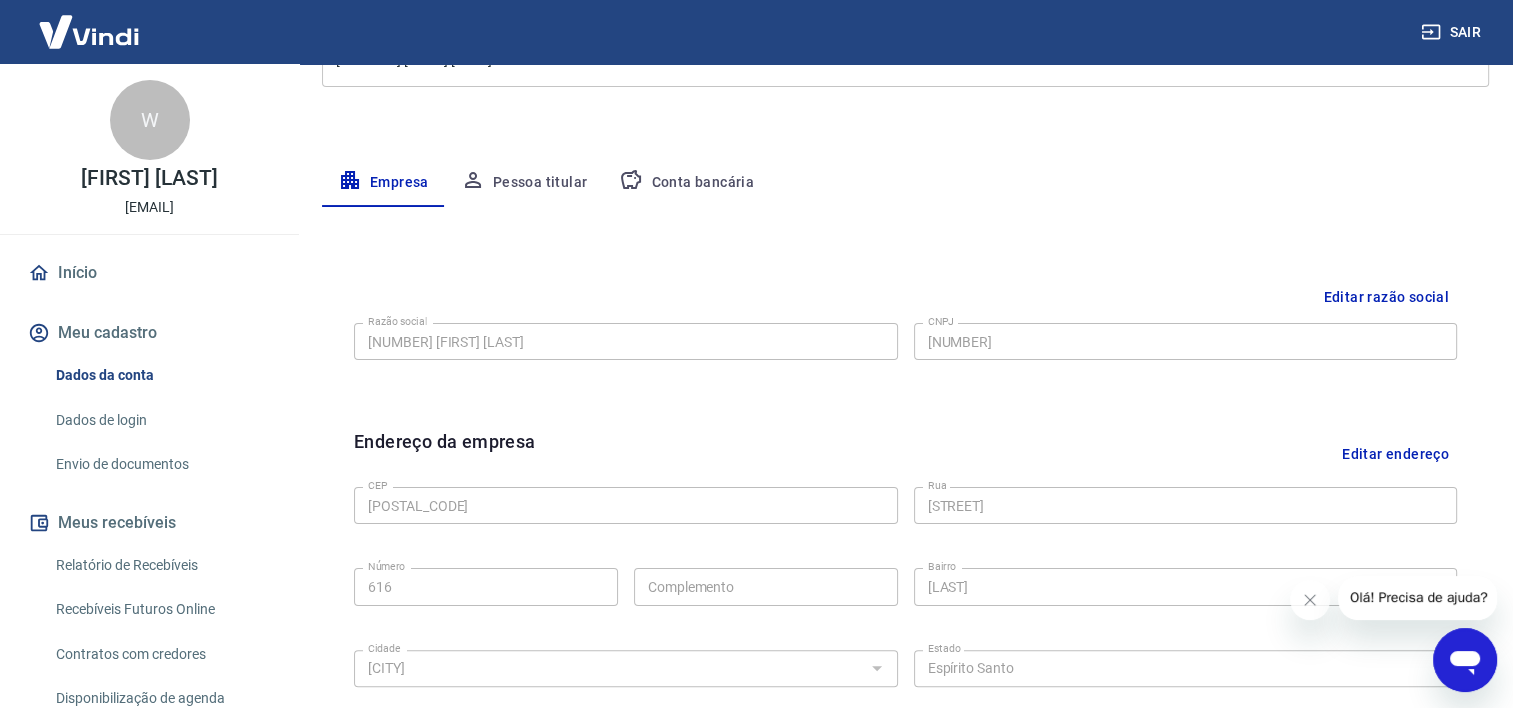 drag, startPoint x: 772, startPoint y: 189, endPoint x: 755, endPoint y: 188, distance: 17.029387 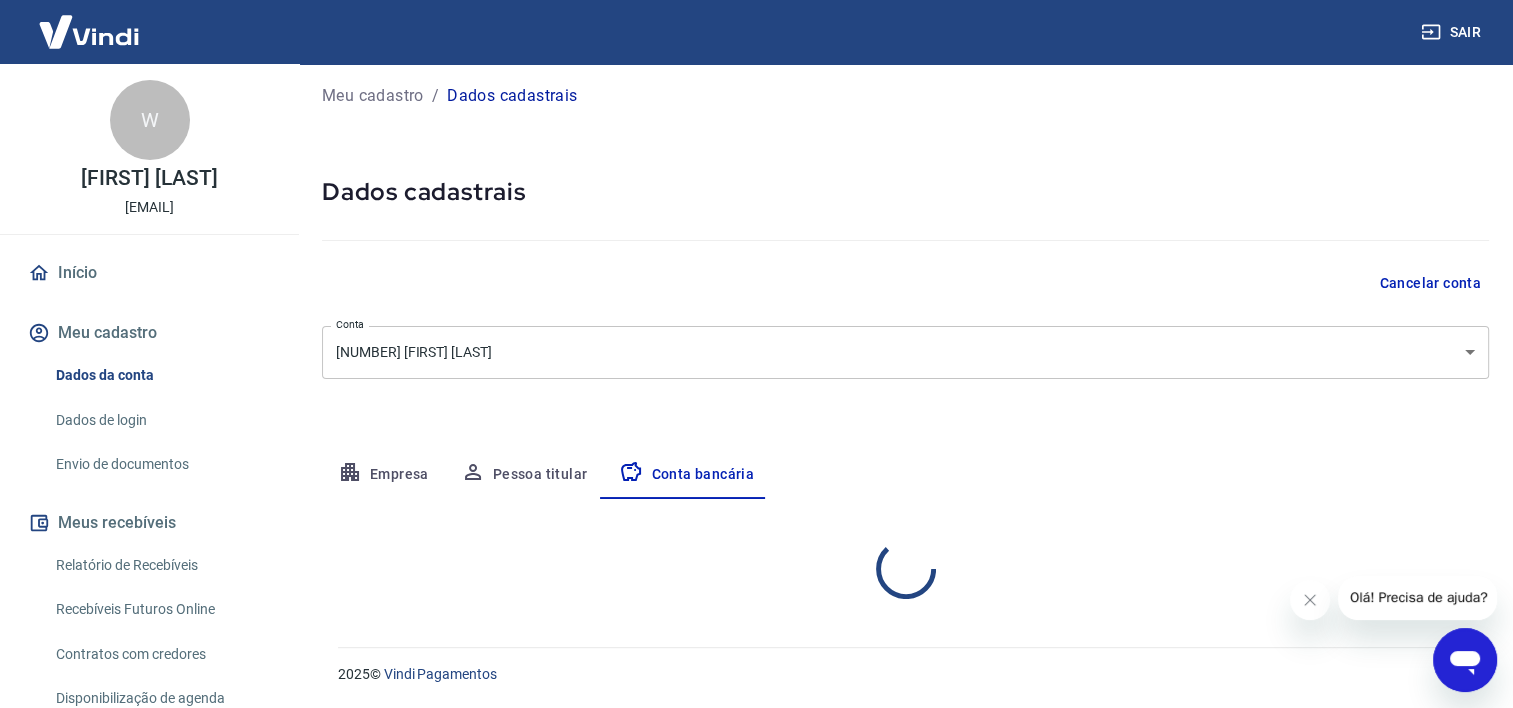 scroll, scrollTop: 202, scrollLeft: 0, axis: vertical 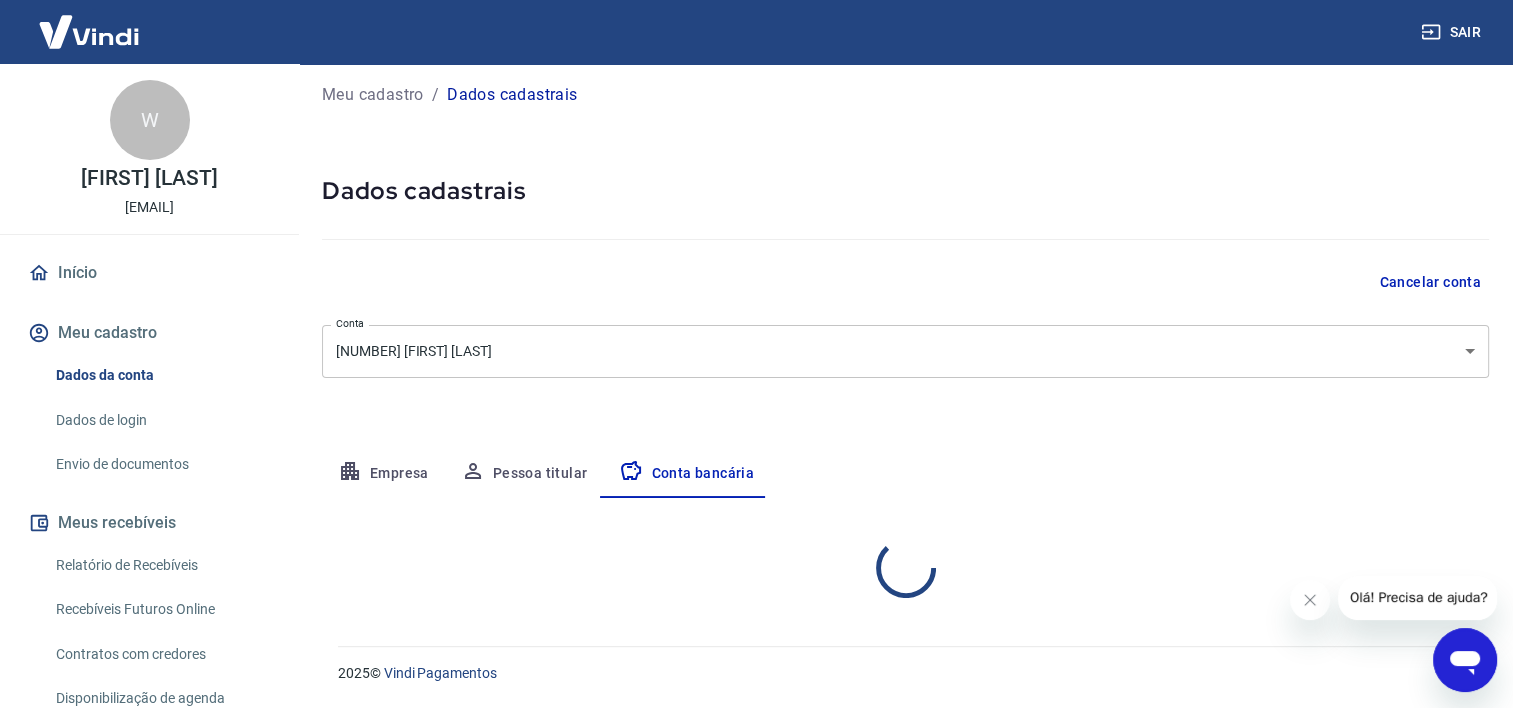 select on "1" 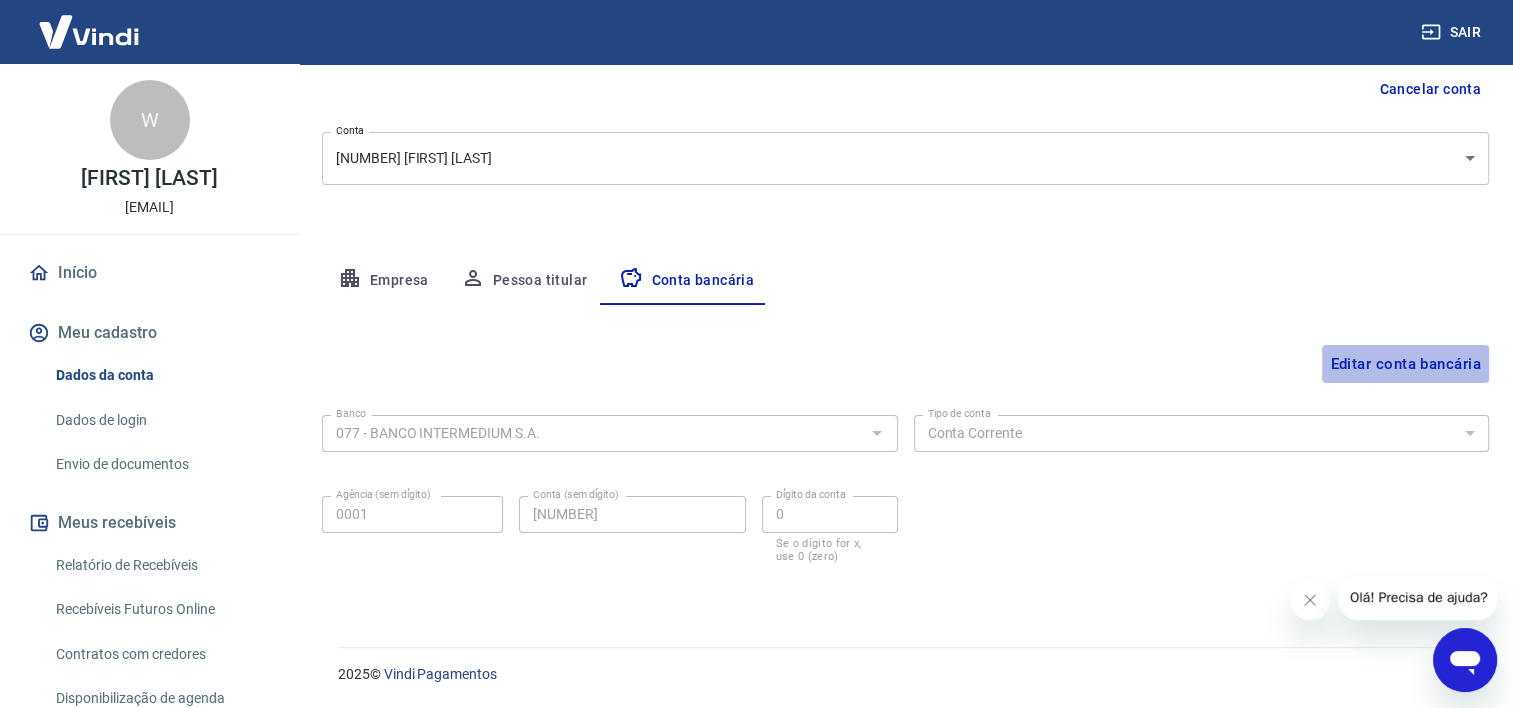 click on "Editar conta bancária" at bounding box center (1405, 364) 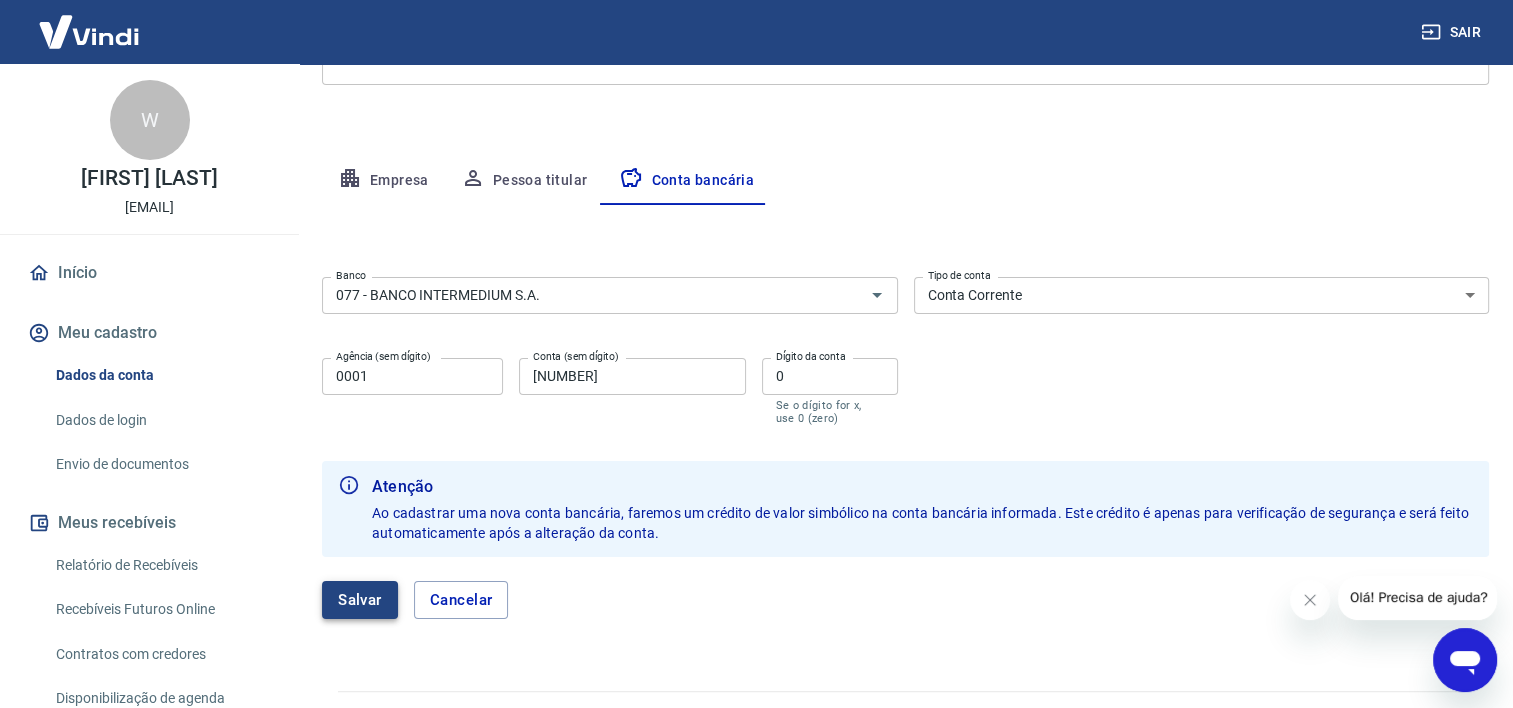 click on "Salvar" at bounding box center [360, 600] 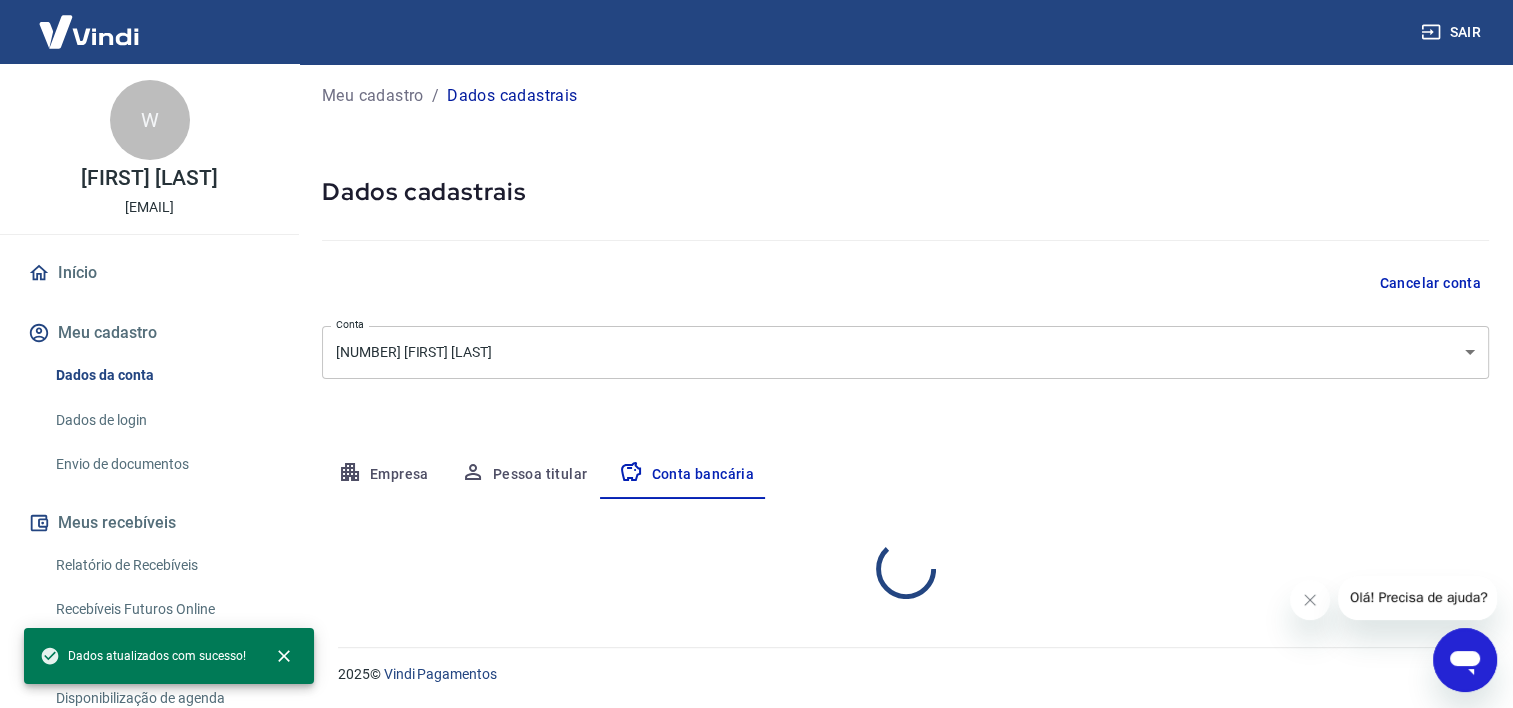 scroll, scrollTop: 202, scrollLeft: 0, axis: vertical 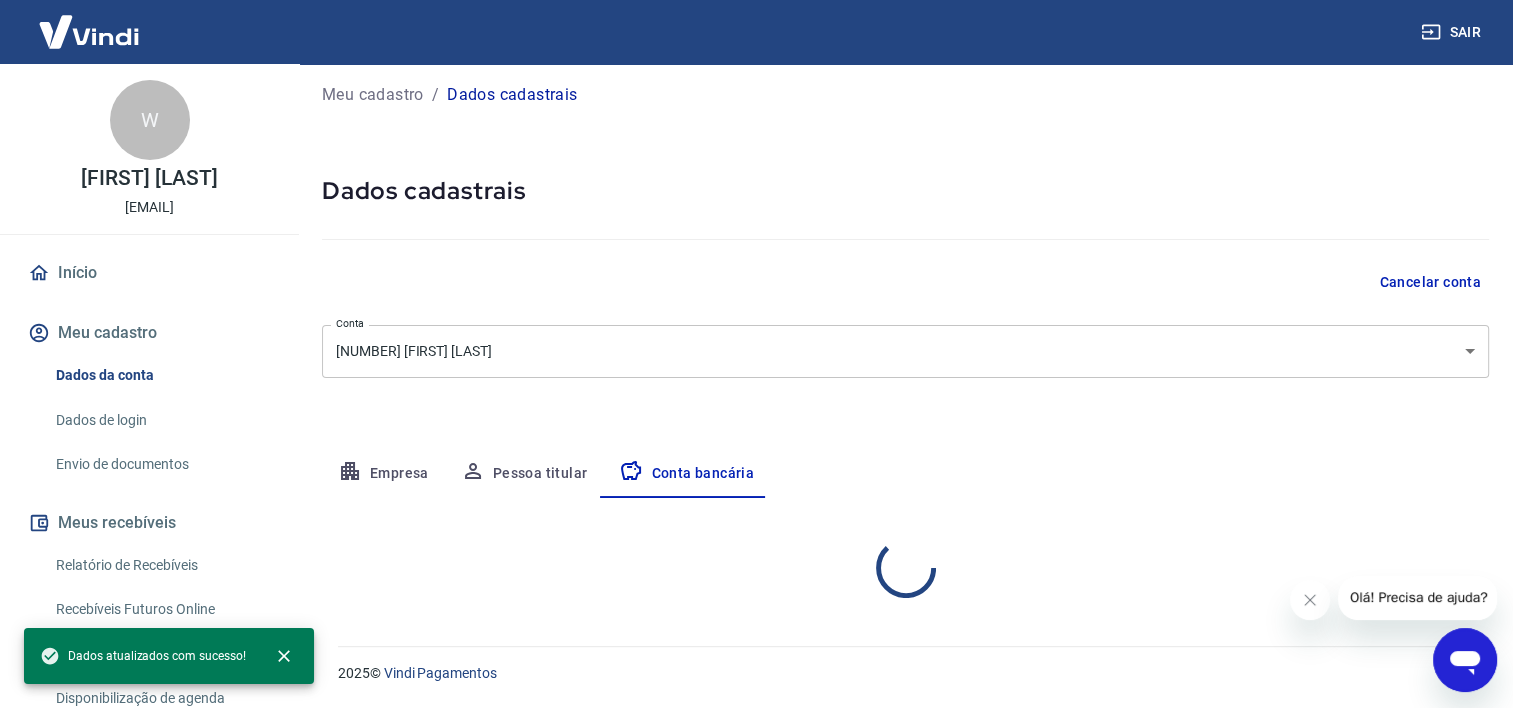 select on "1" 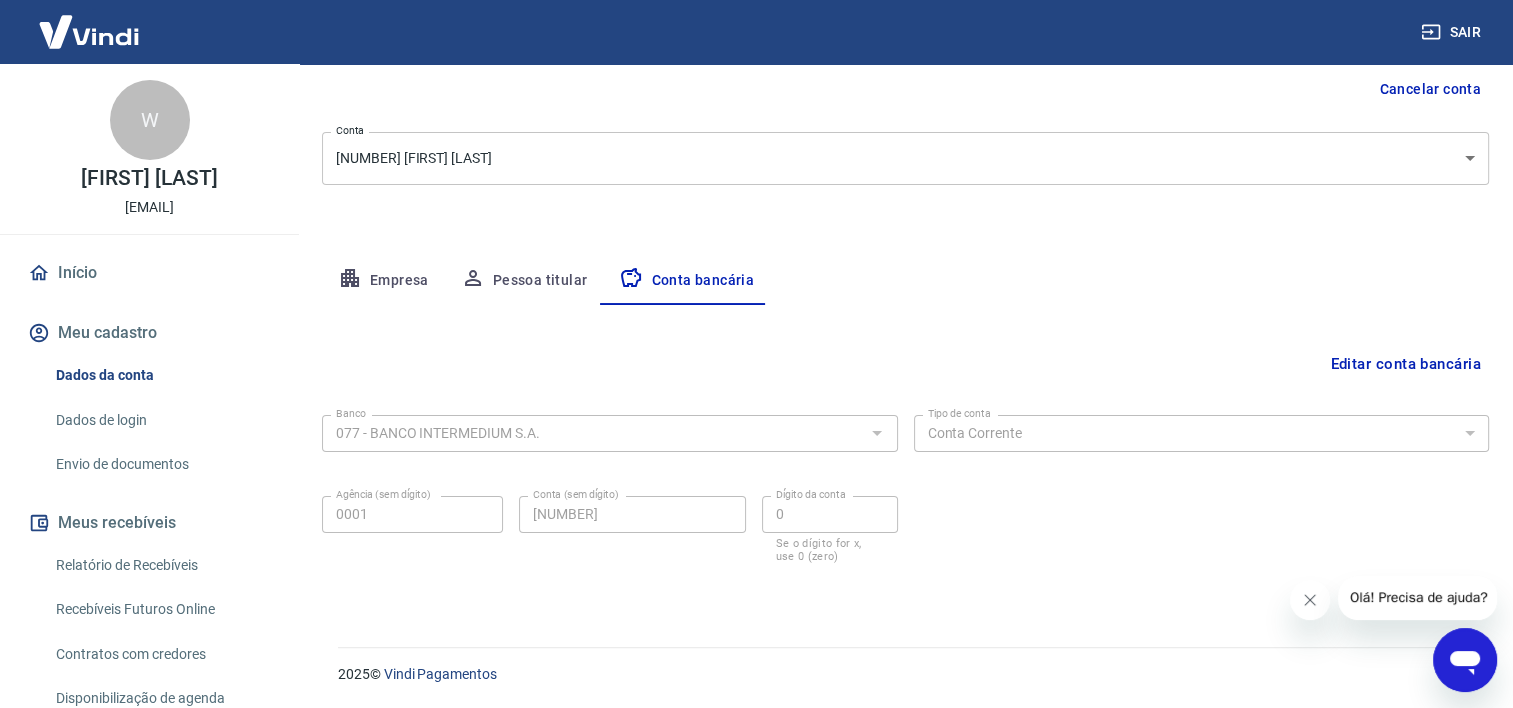 click at bounding box center [1310, 600] 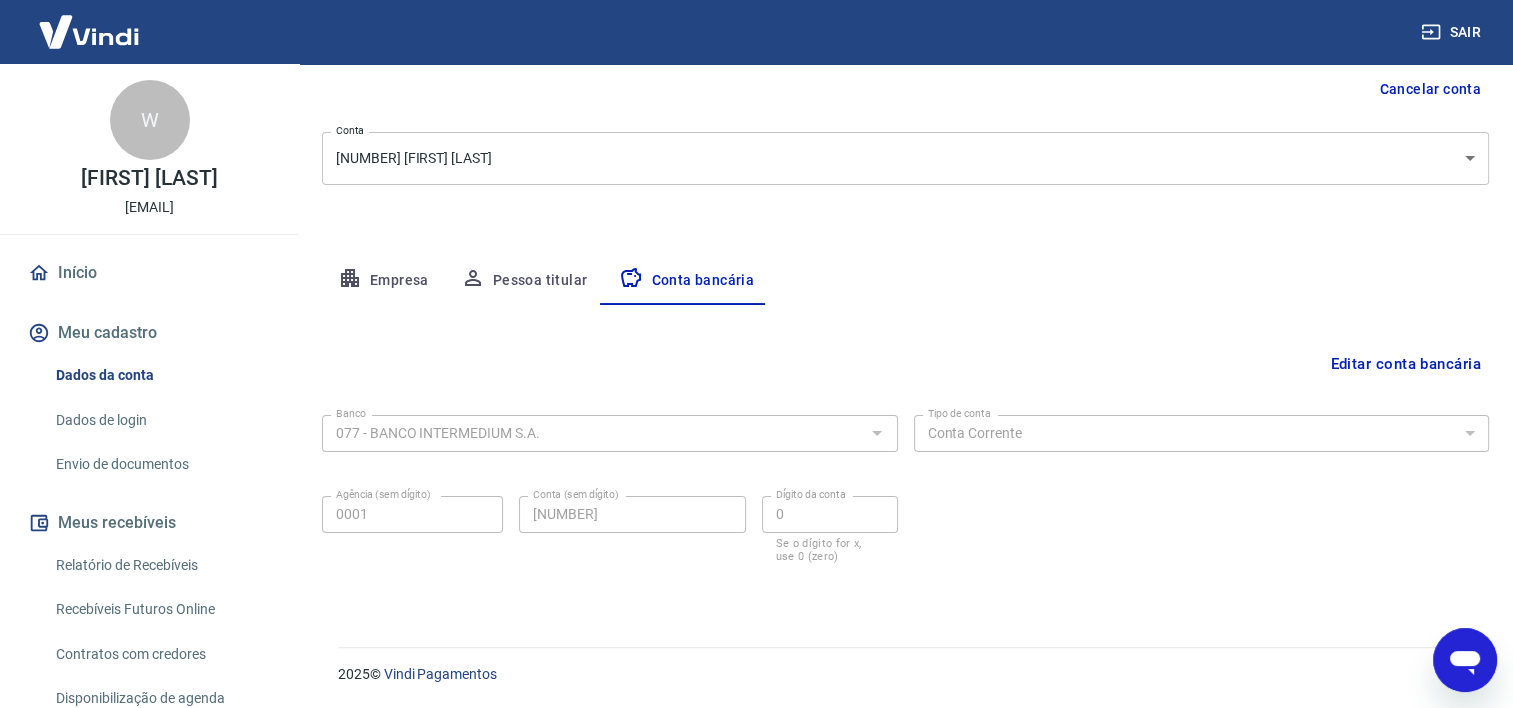 click on "Envio de documentos" at bounding box center [161, 464] 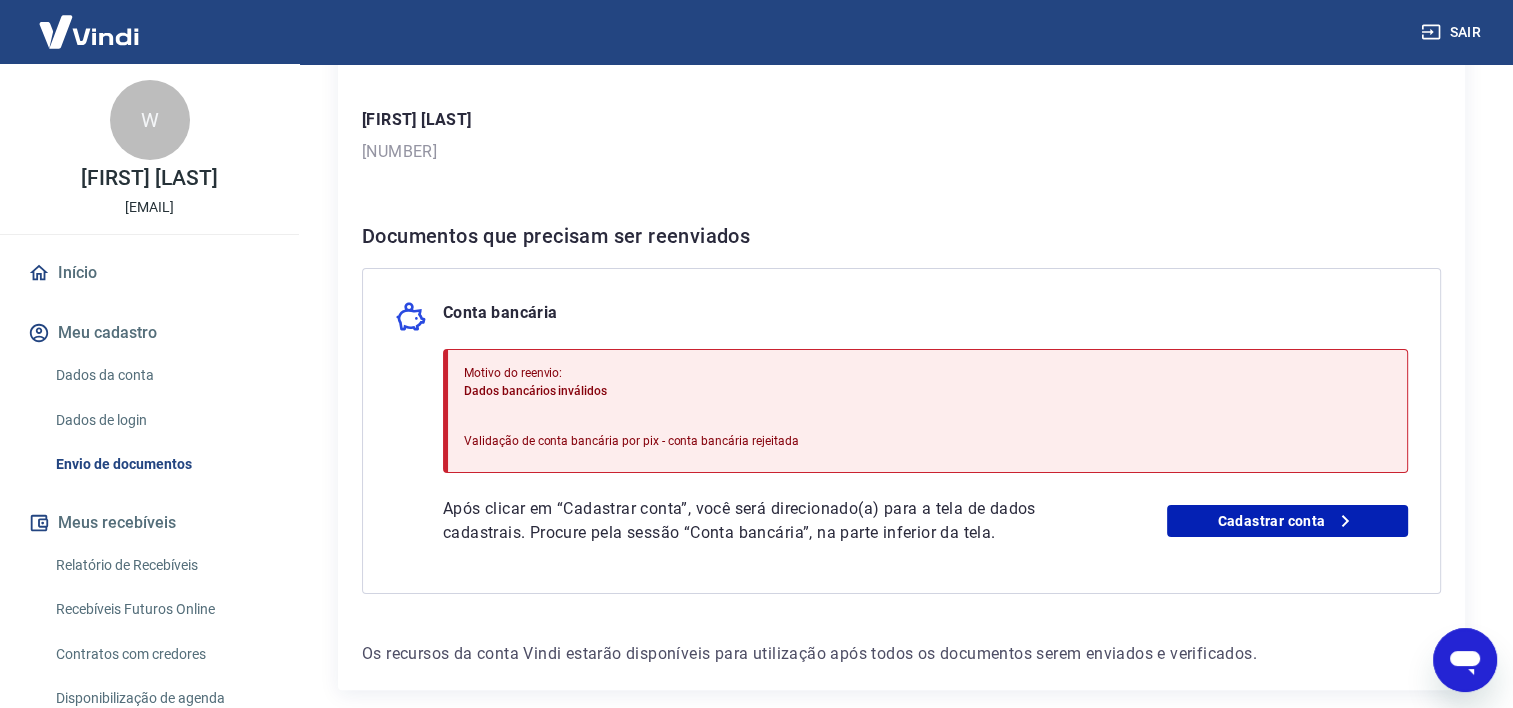 scroll, scrollTop: 300, scrollLeft: 0, axis: vertical 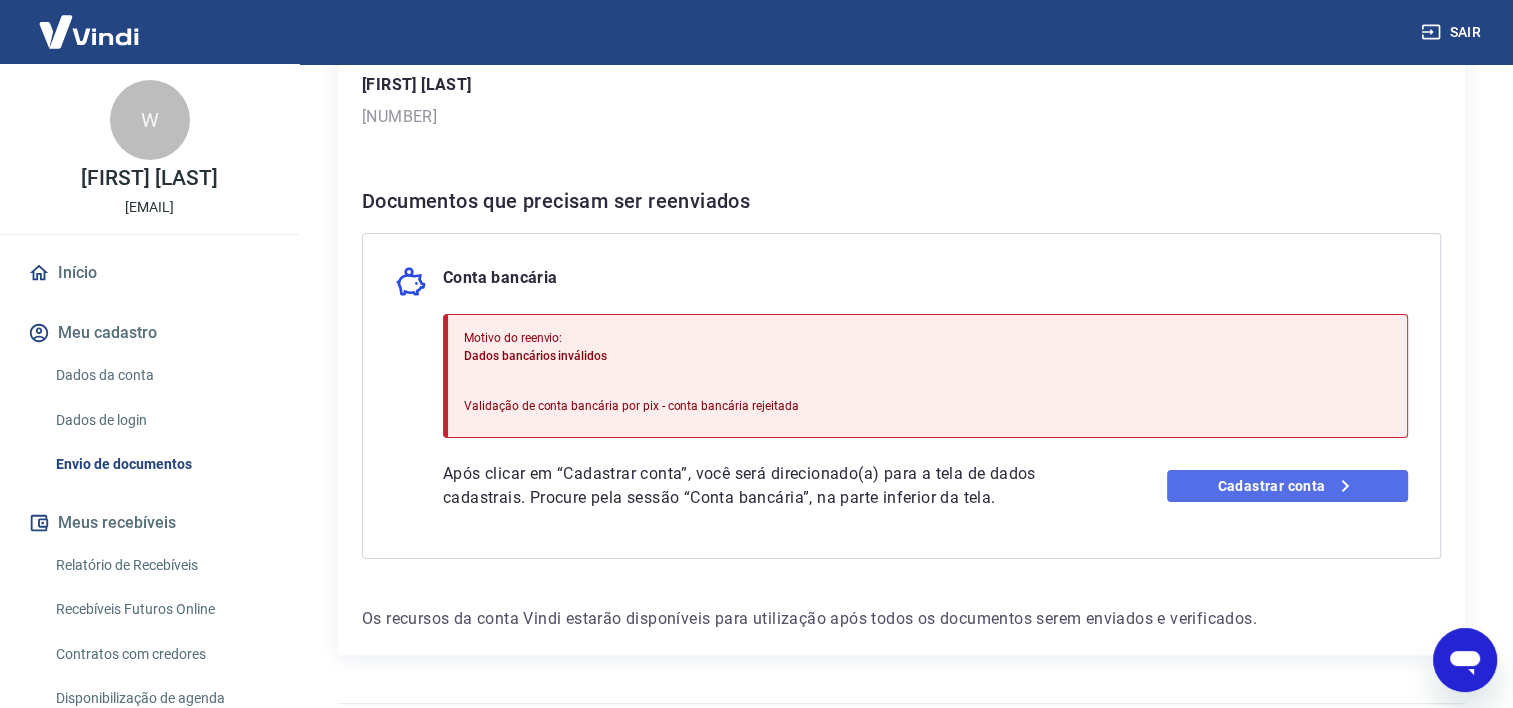 click on "Cadastrar conta" at bounding box center [1287, 486] 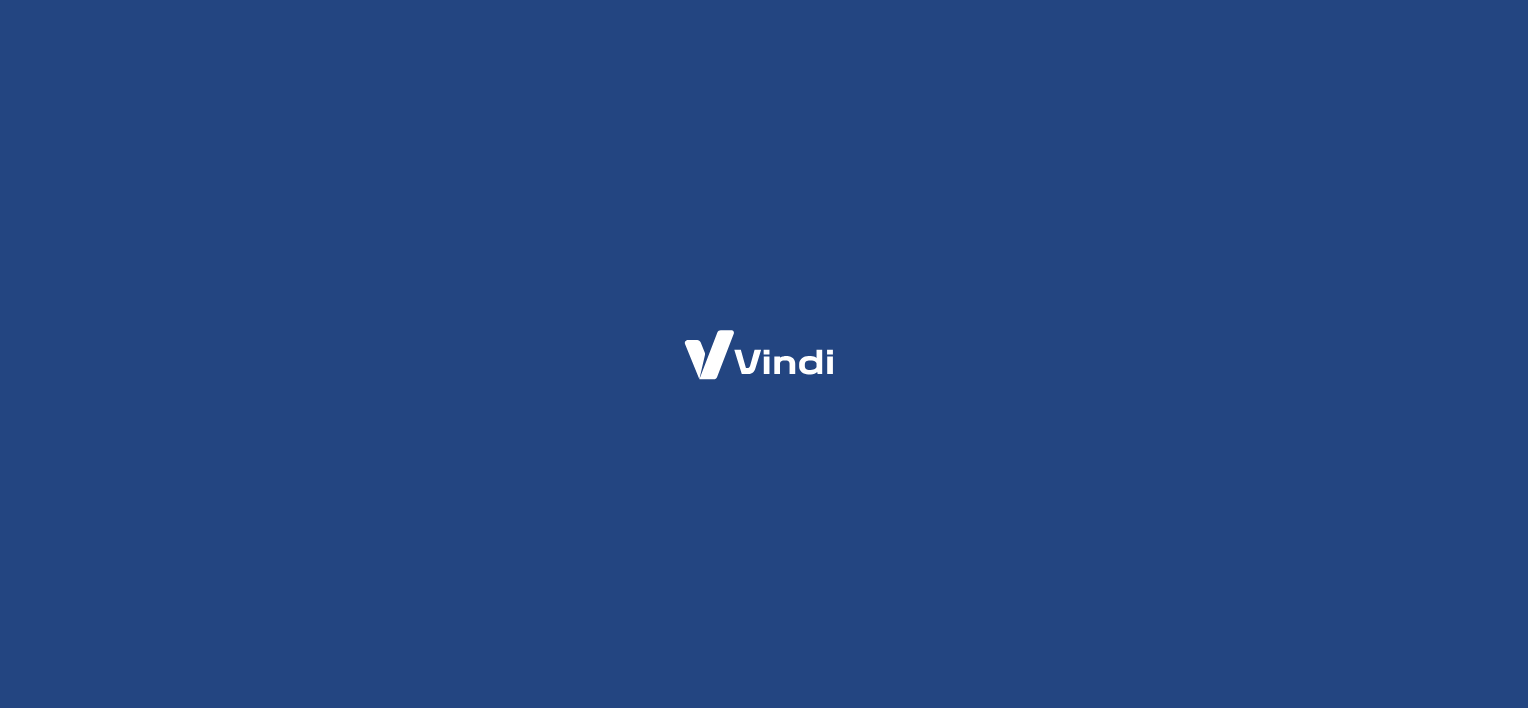 scroll, scrollTop: 0, scrollLeft: 0, axis: both 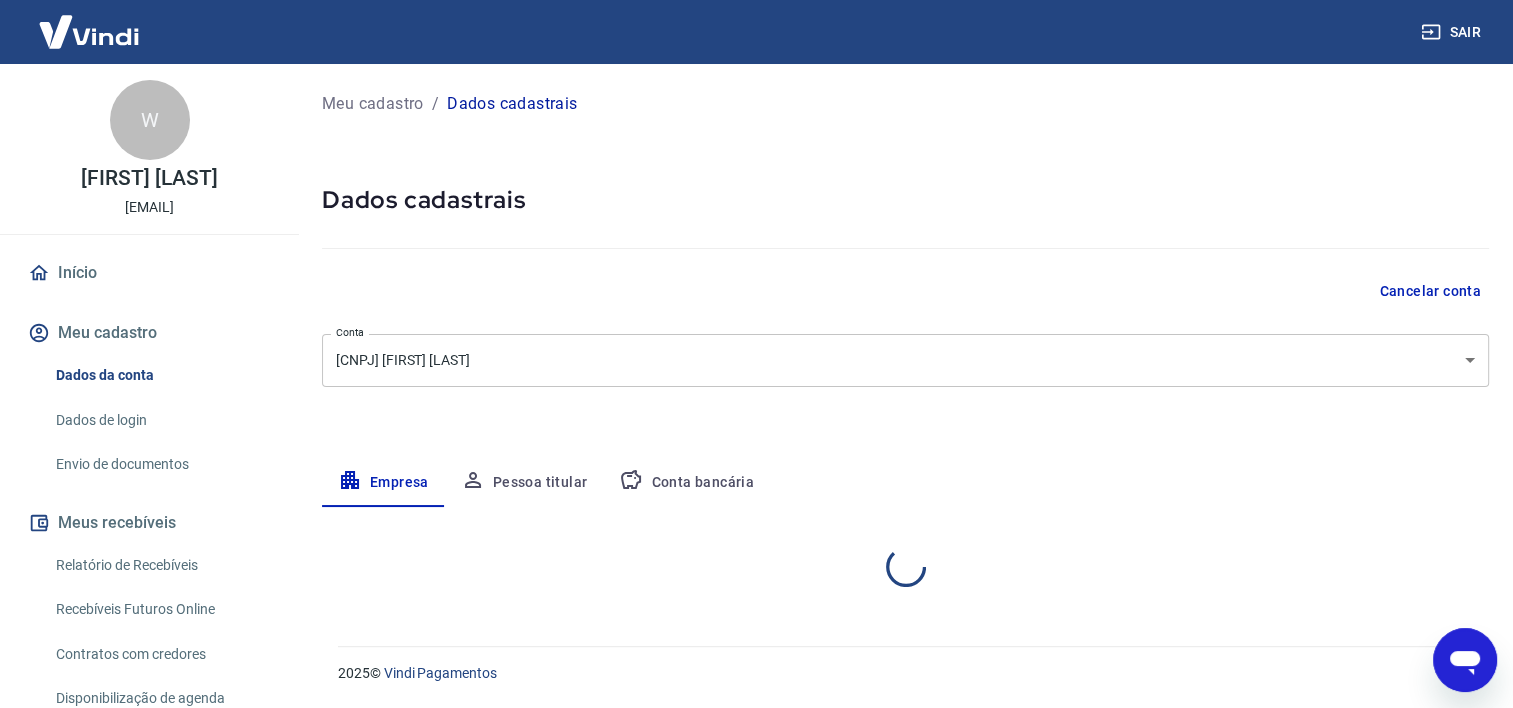 select on "ES" 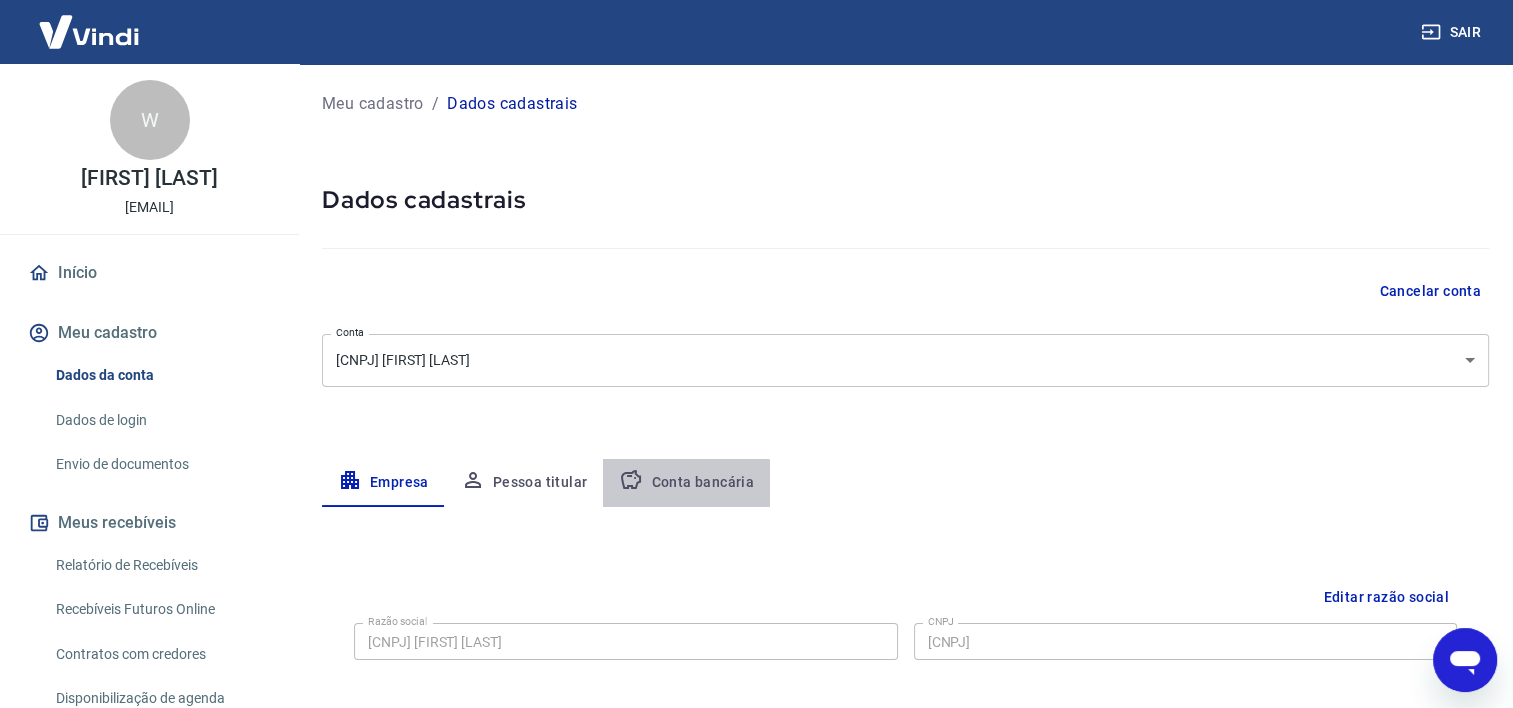 click on "Conta bancária" at bounding box center (686, 483) 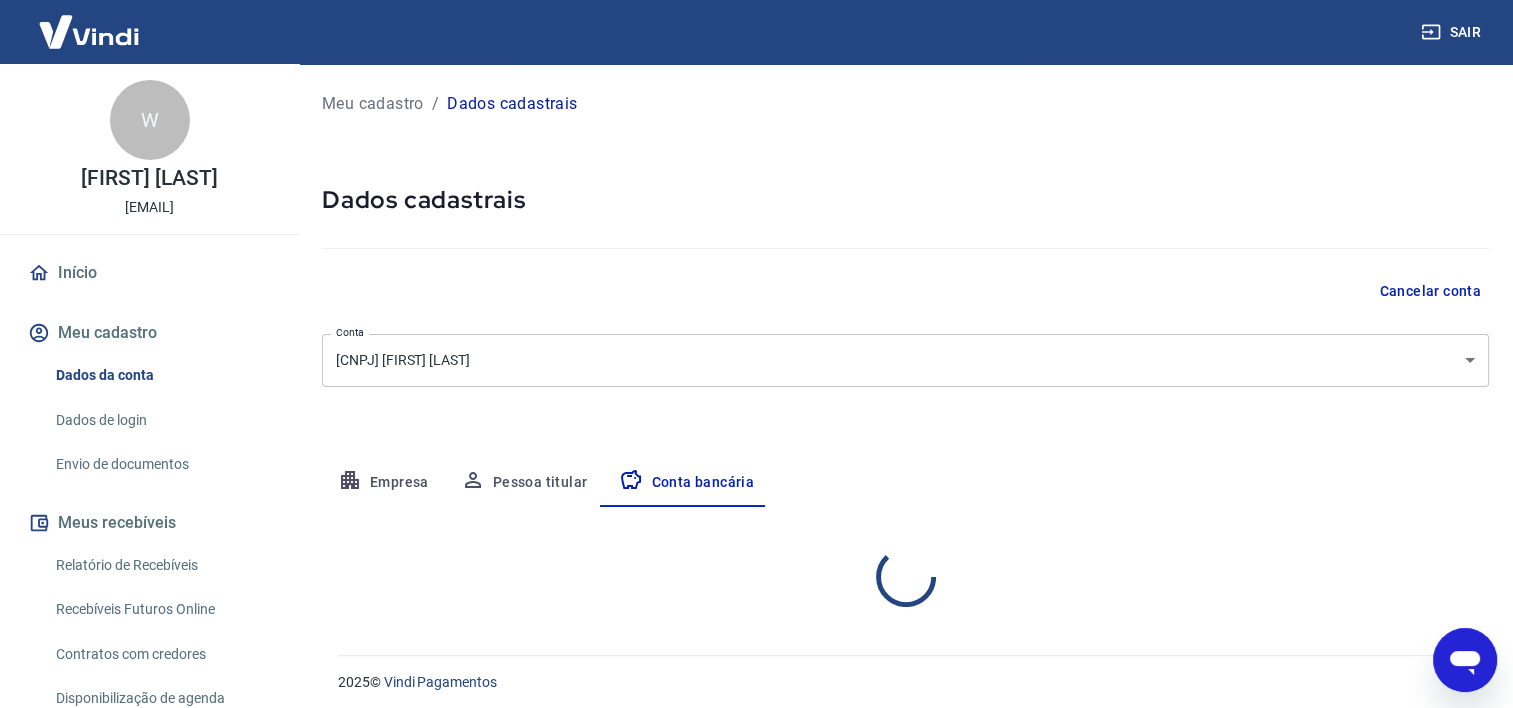 select on "1" 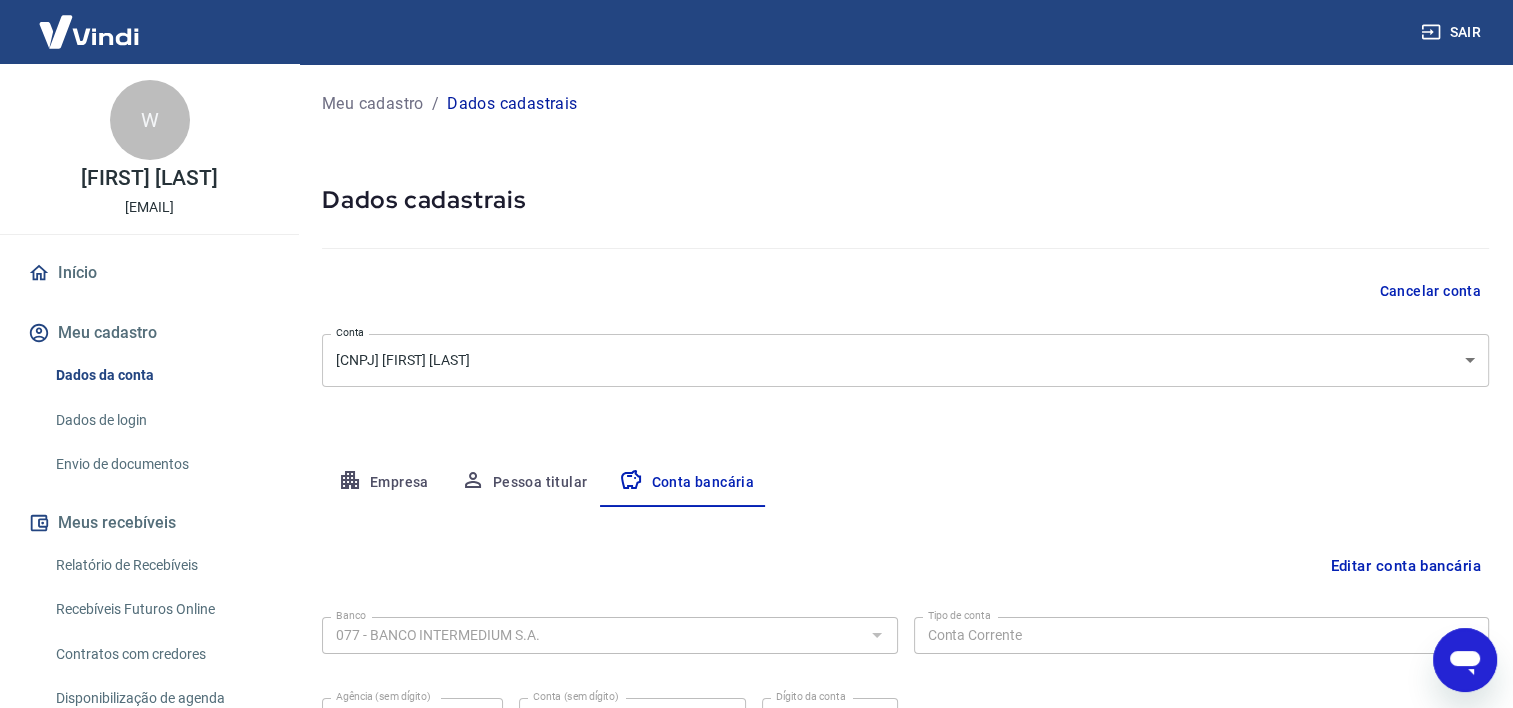 click on "Editar conta bancária" at bounding box center [1405, 566] 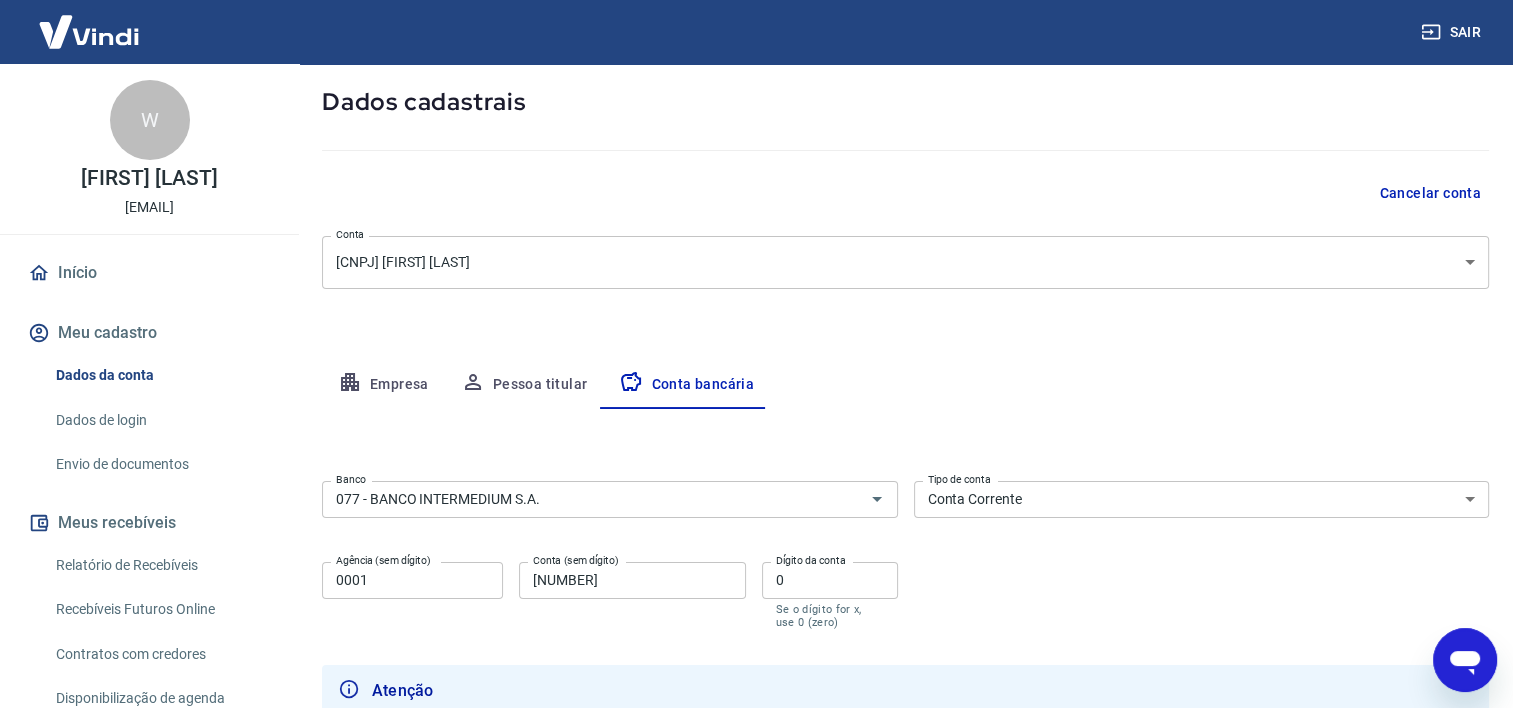 scroll, scrollTop: 100, scrollLeft: 0, axis: vertical 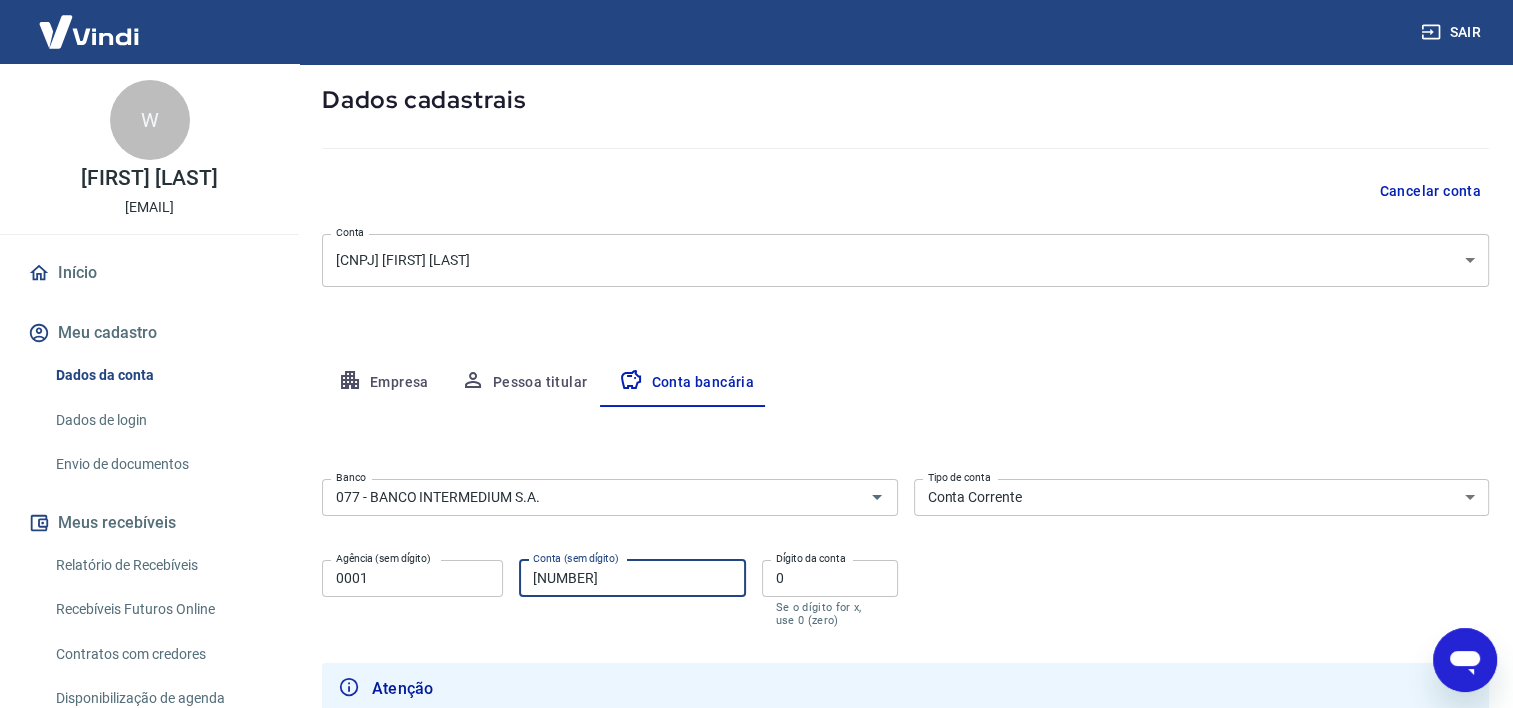 drag, startPoint x: 596, startPoint y: 577, endPoint x: 611, endPoint y: 578, distance: 15.033297 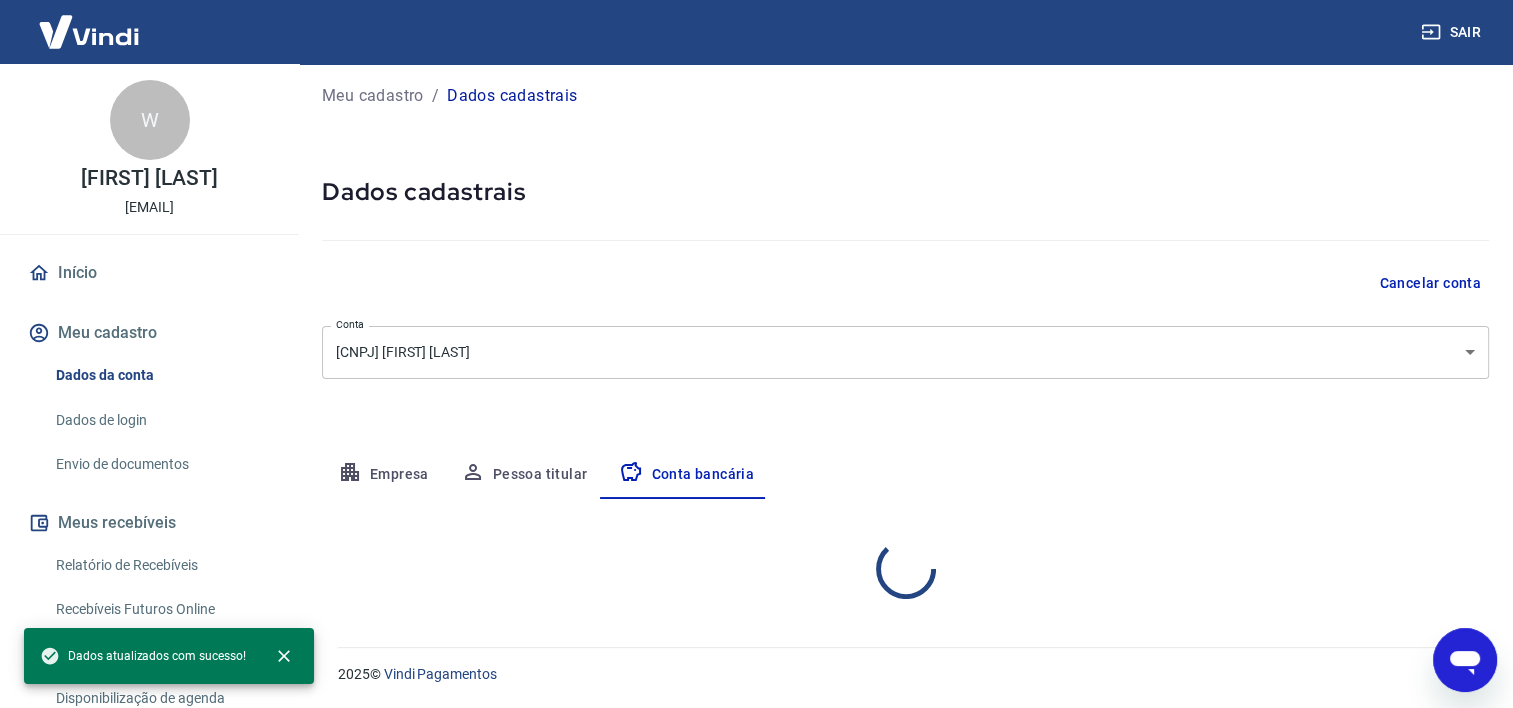 select on "1" 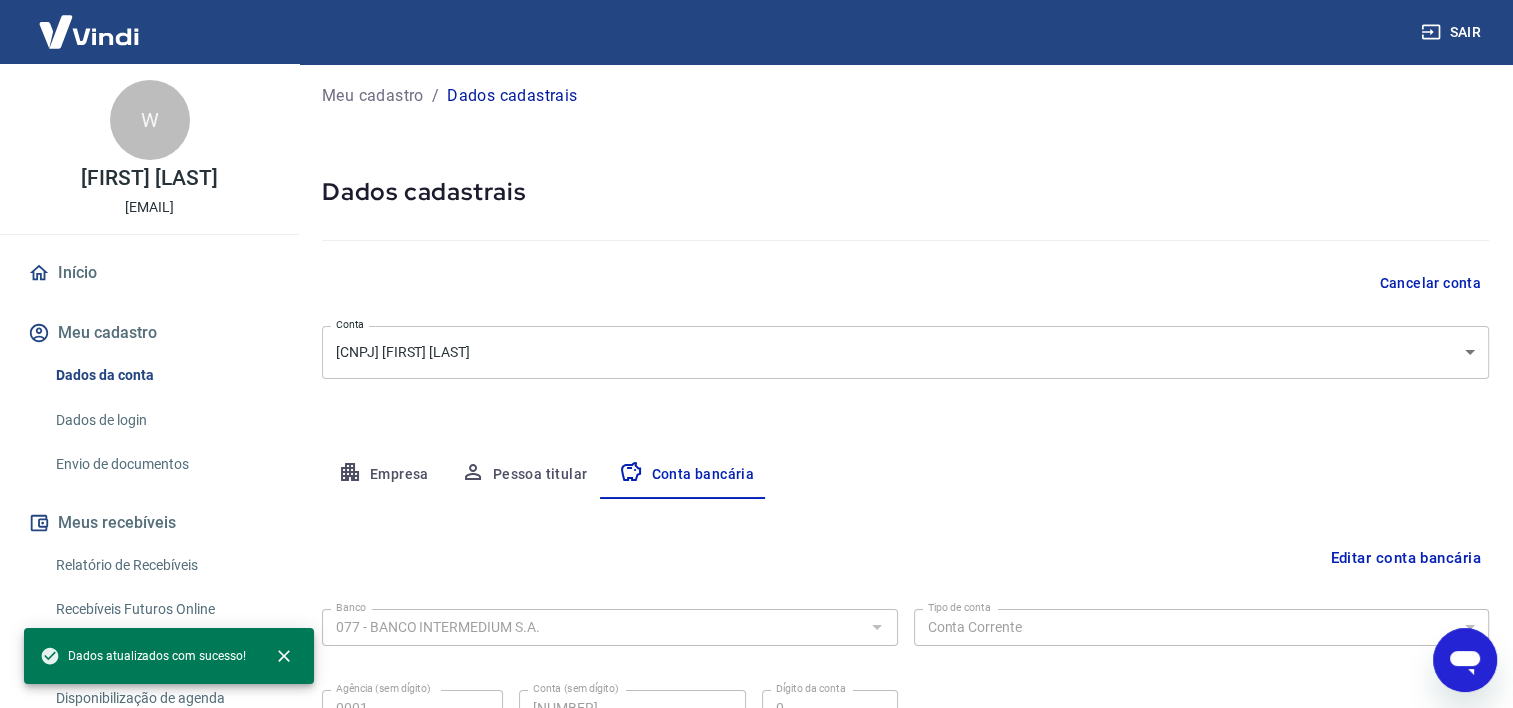 scroll, scrollTop: 100, scrollLeft: 0, axis: vertical 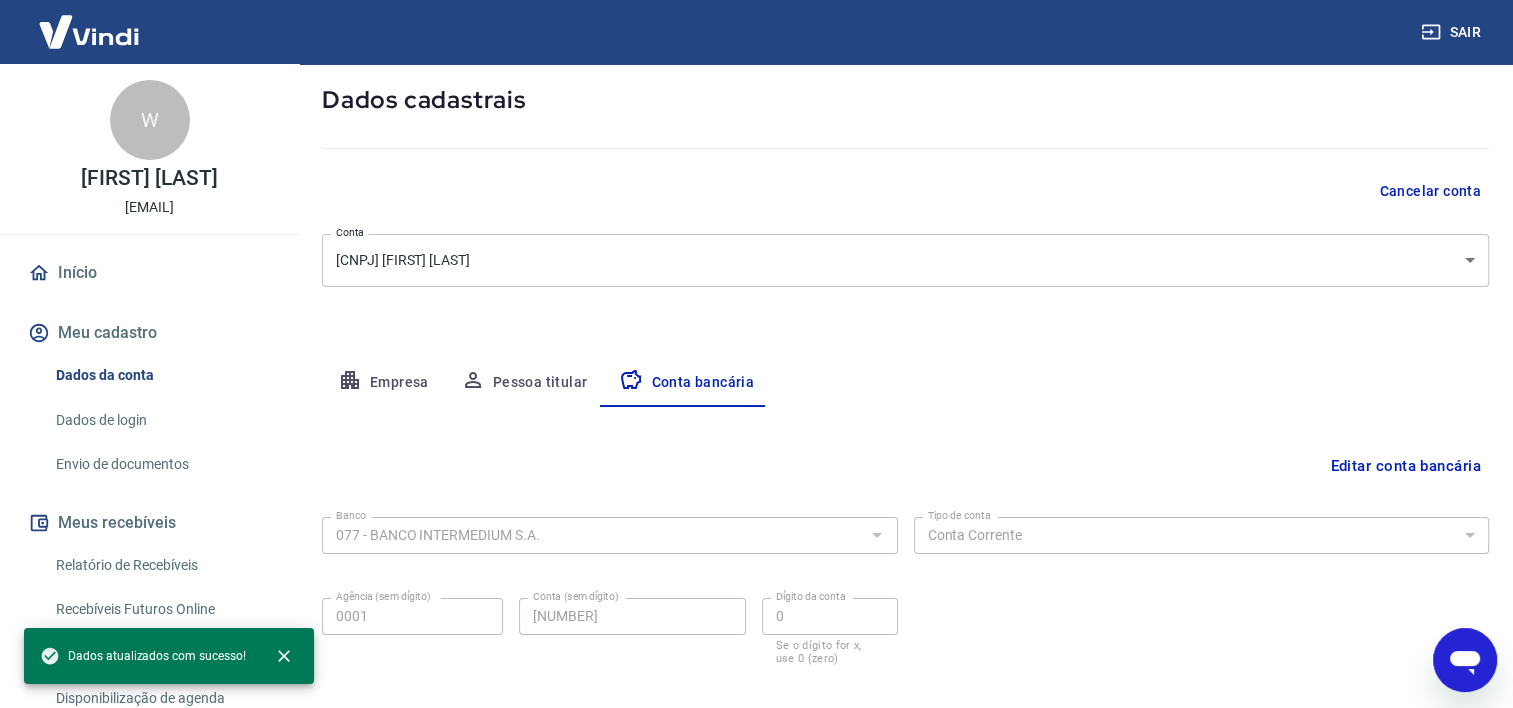 click on "Envio de documentos" at bounding box center [161, 464] 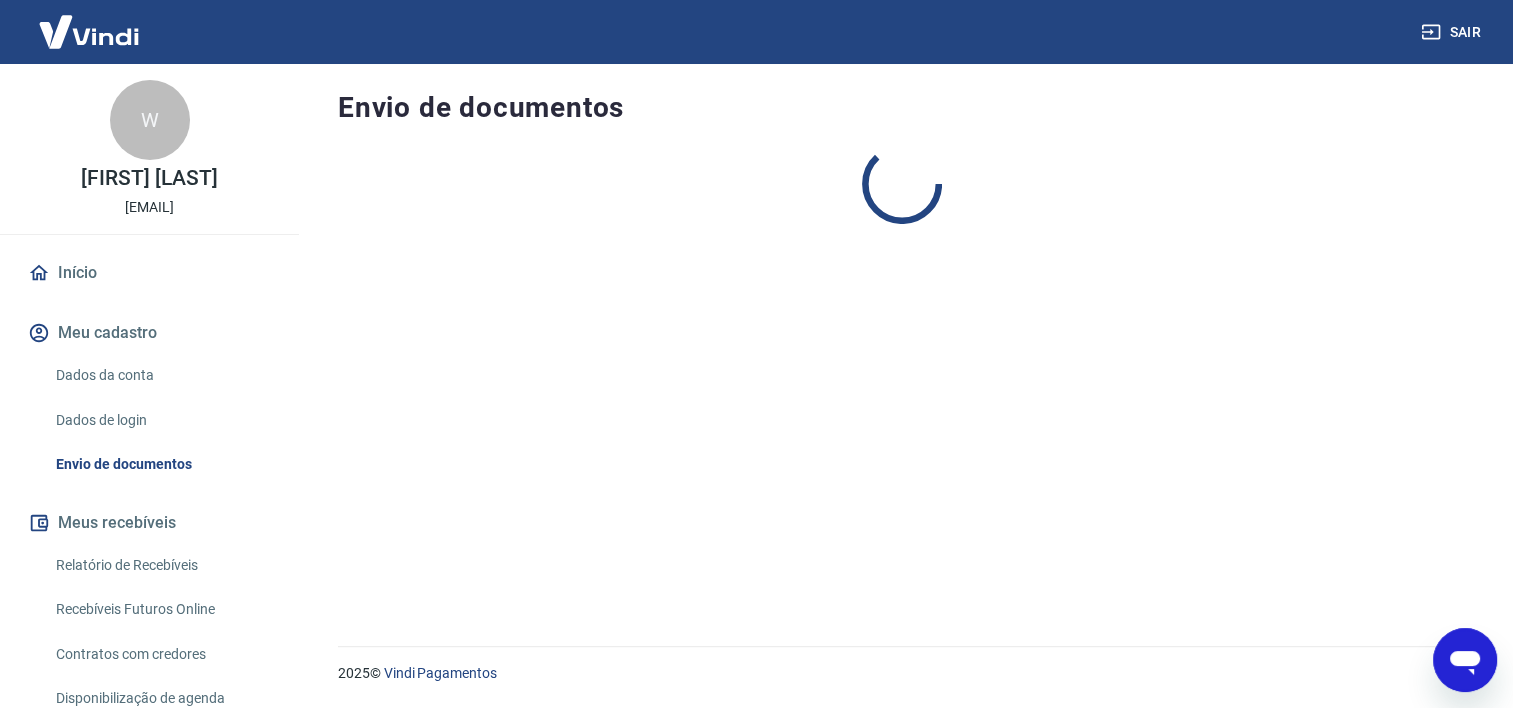 scroll, scrollTop: 0, scrollLeft: 0, axis: both 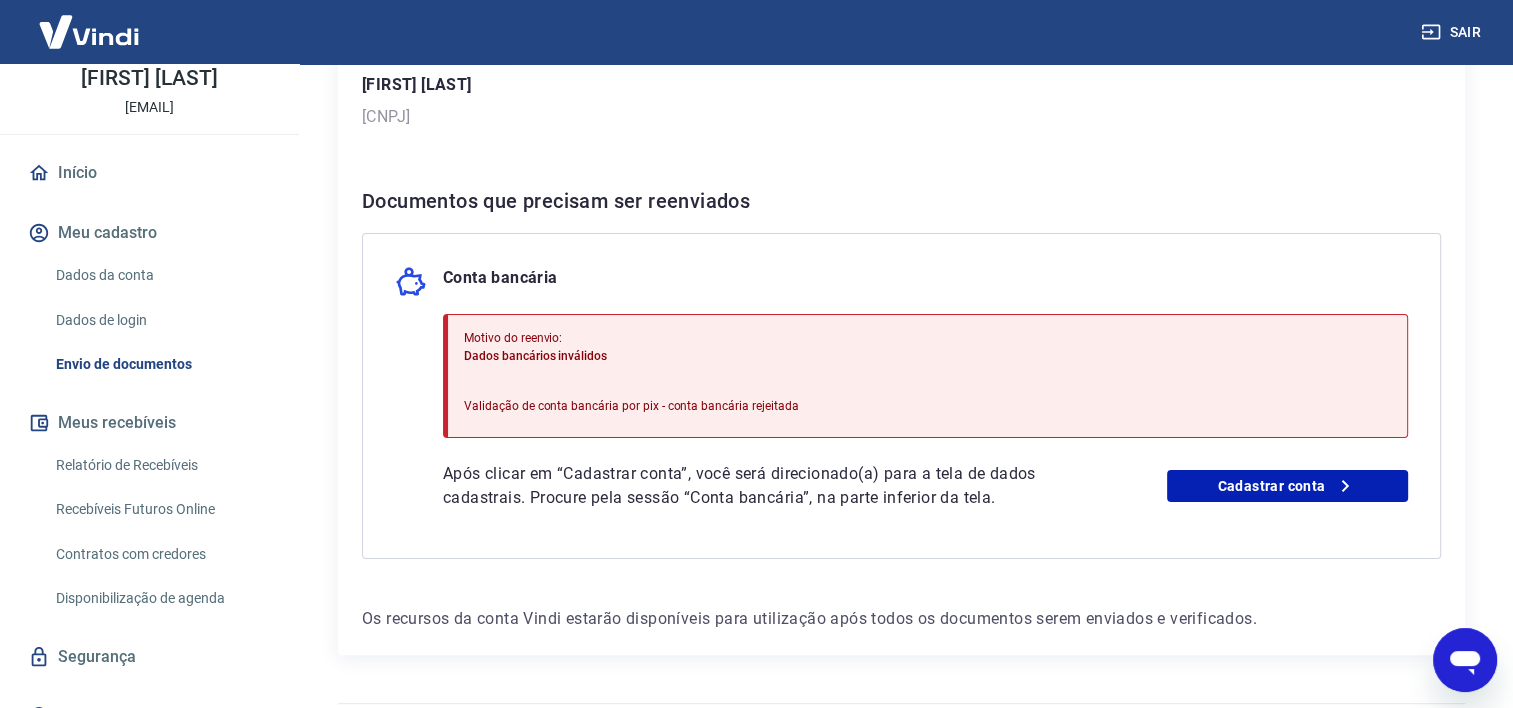 click on "Após clicar em “Cadastrar conta”, você será direcionado(a) para a tela de dados cadastrais. Procure pela sessão “Conta bancária”, na parte inferior da tela." at bounding box center [756, 486] 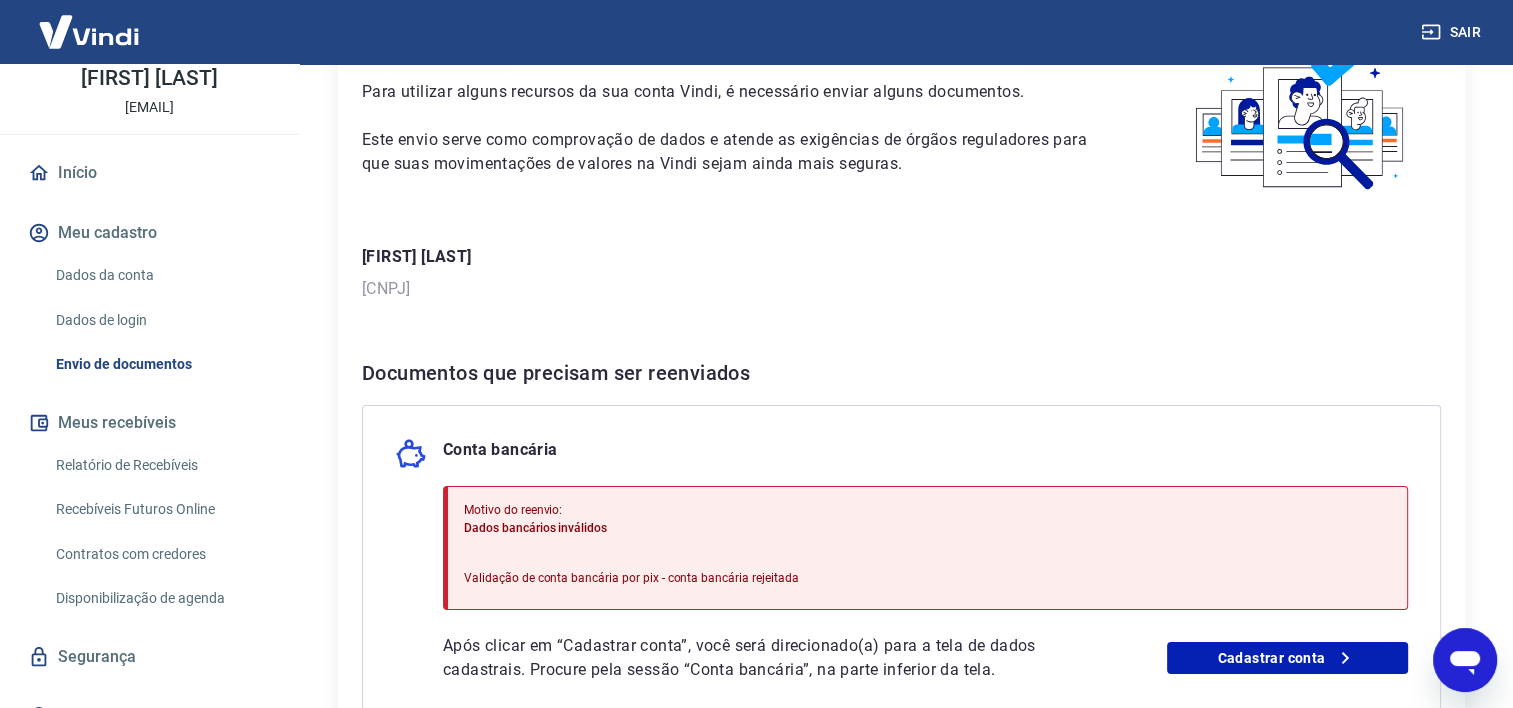 scroll, scrollTop: 100, scrollLeft: 0, axis: vertical 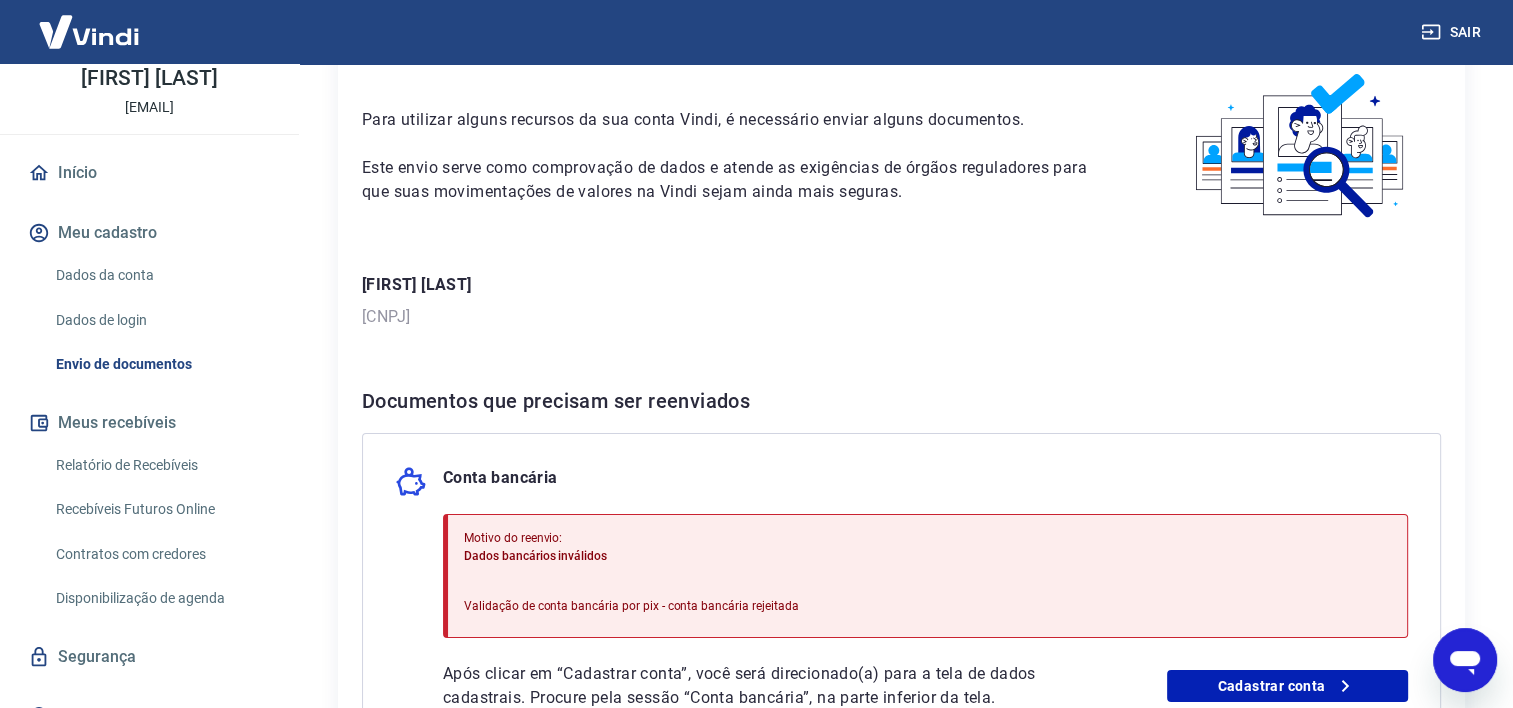 click on "Início" at bounding box center [149, 173] 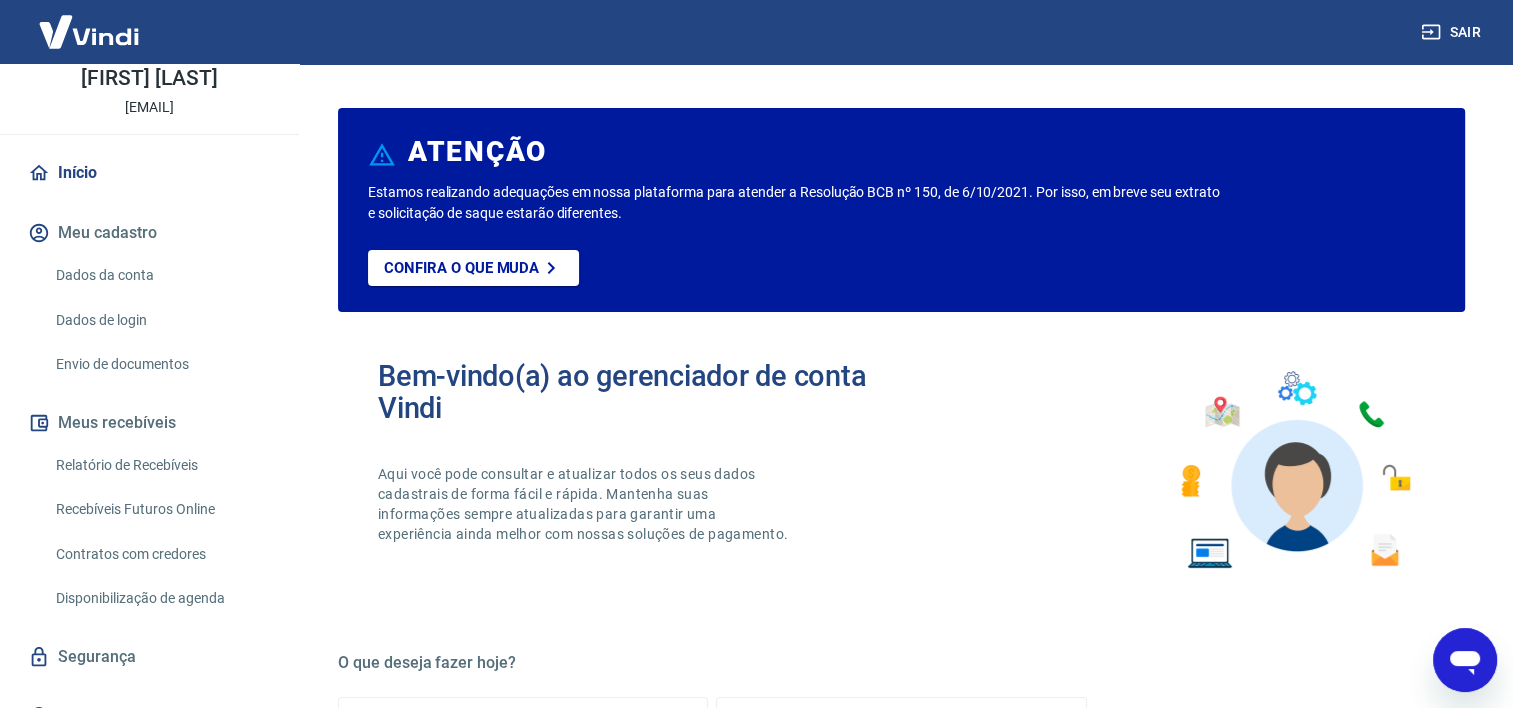scroll, scrollTop: 0, scrollLeft: 0, axis: both 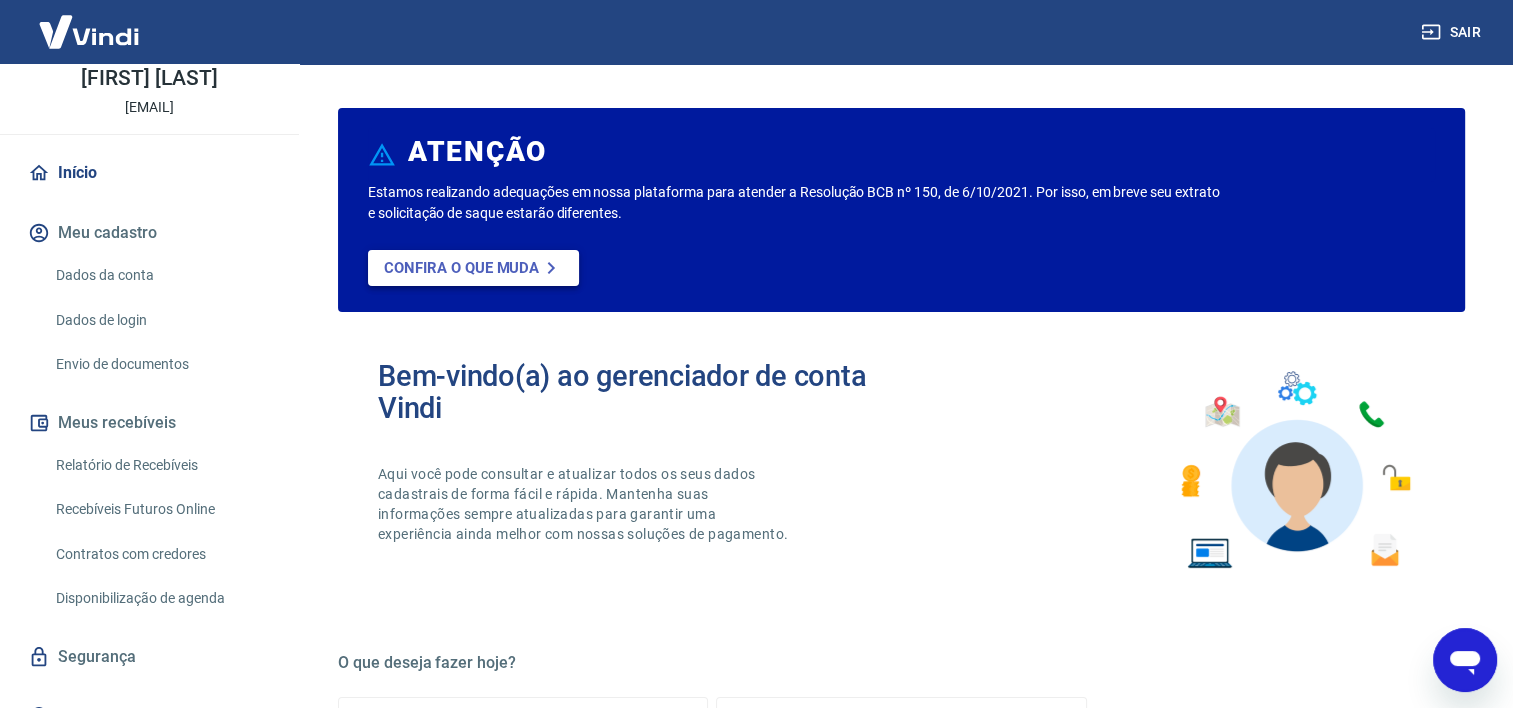 click on "Confira o que muda" at bounding box center [461, 268] 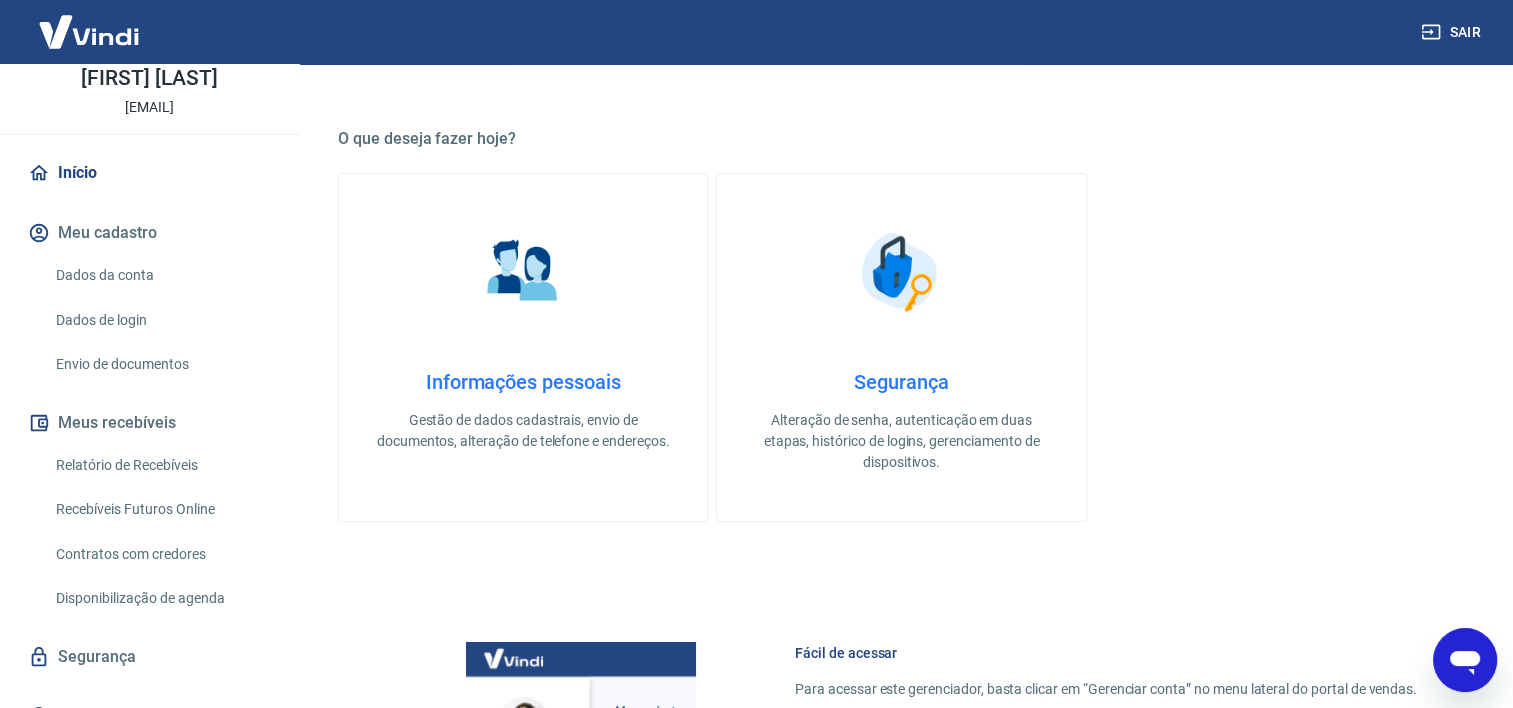 scroll, scrollTop: 500, scrollLeft: 0, axis: vertical 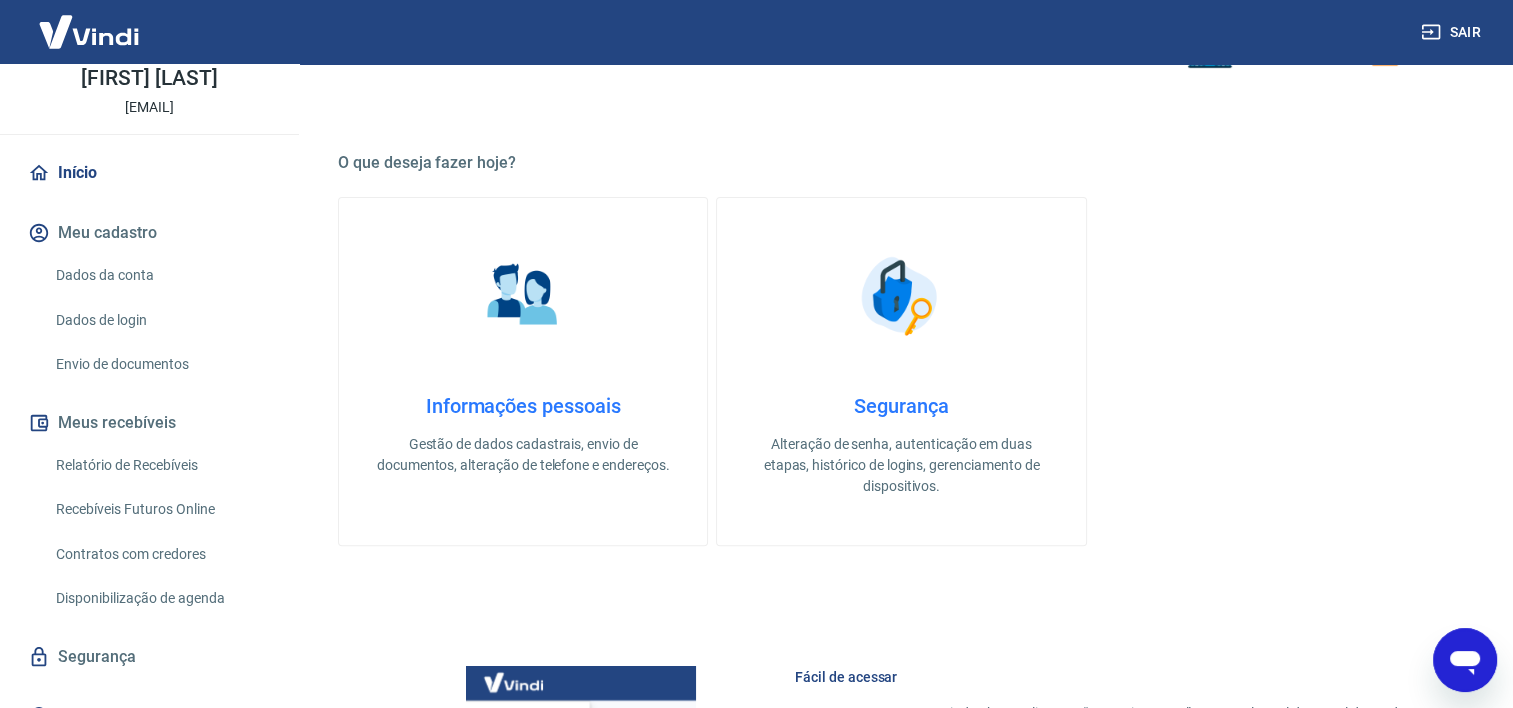 click on "Informações pessoais Gestão de dados cadastrais, envio de documentos, alteração de telefone e endereços." at bounding box center [523, 371] 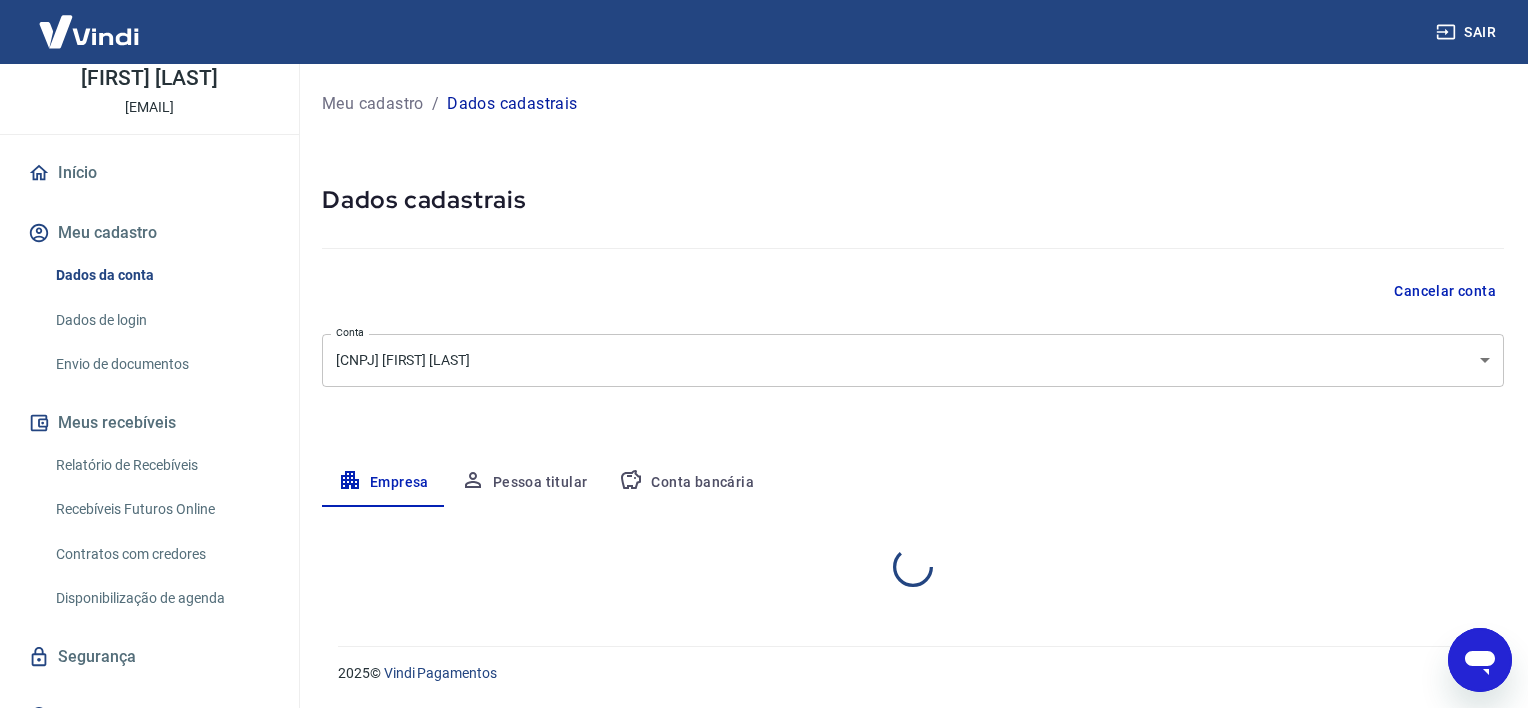 select on "ES" 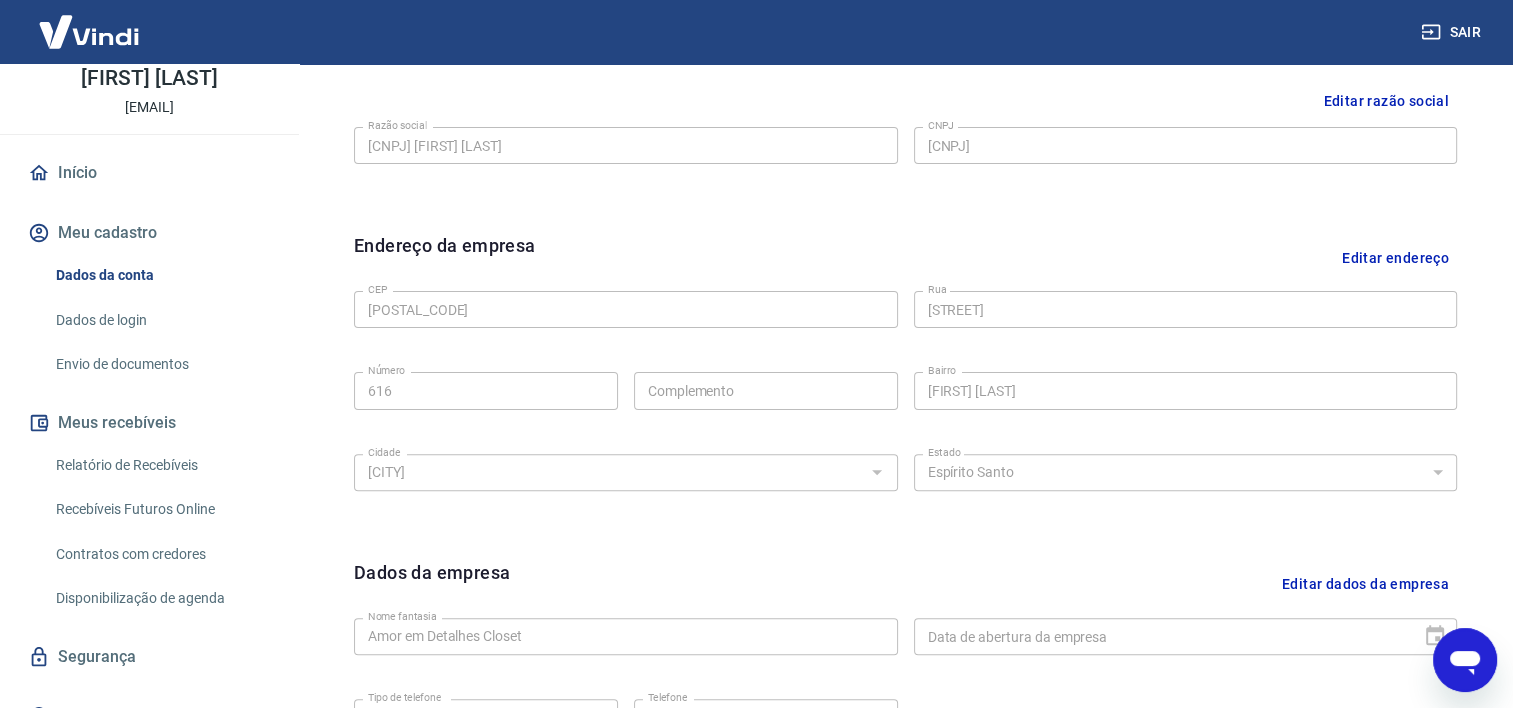 scroll, scrollTop: 500, scrollLeft: 0, axis: vertical 